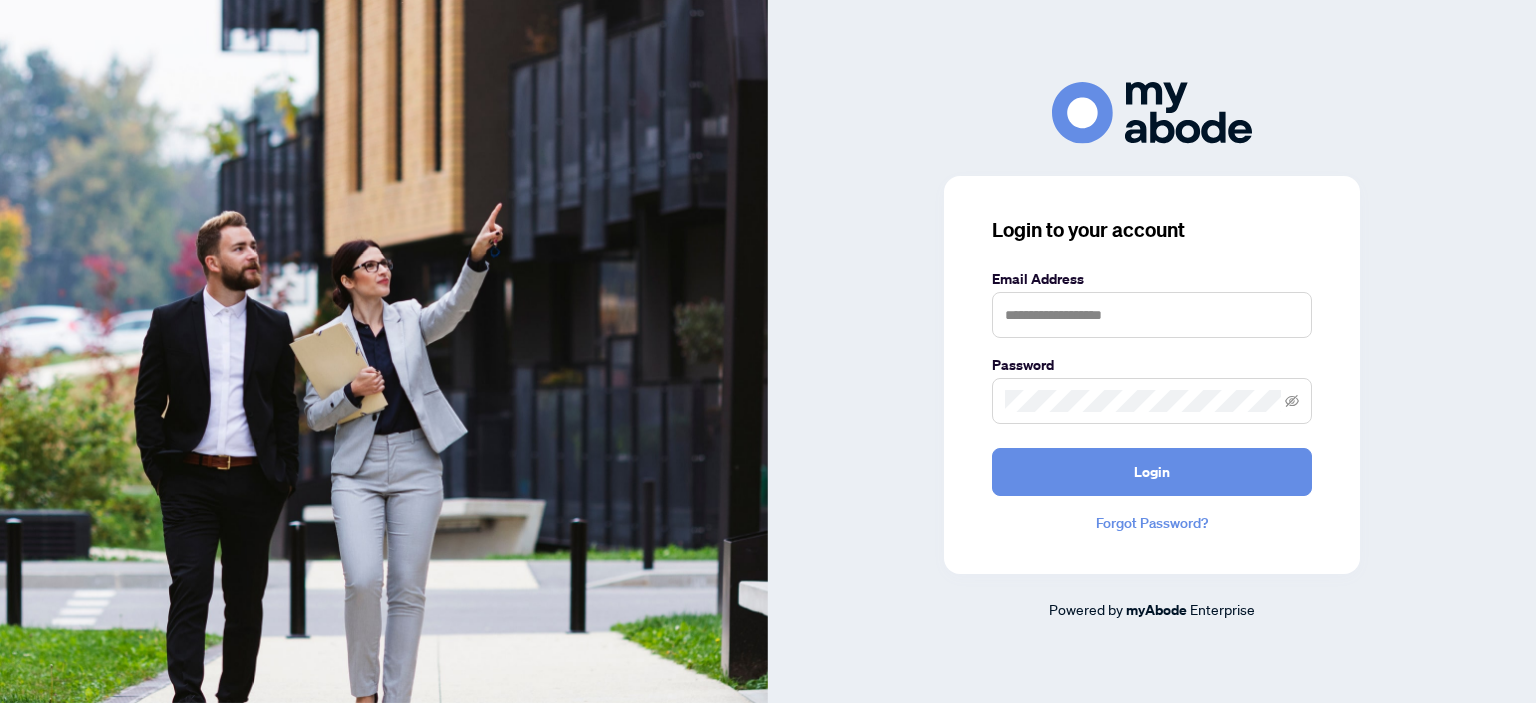 scroll, scrollTop: 0, scrollLeft: 0, axis: both 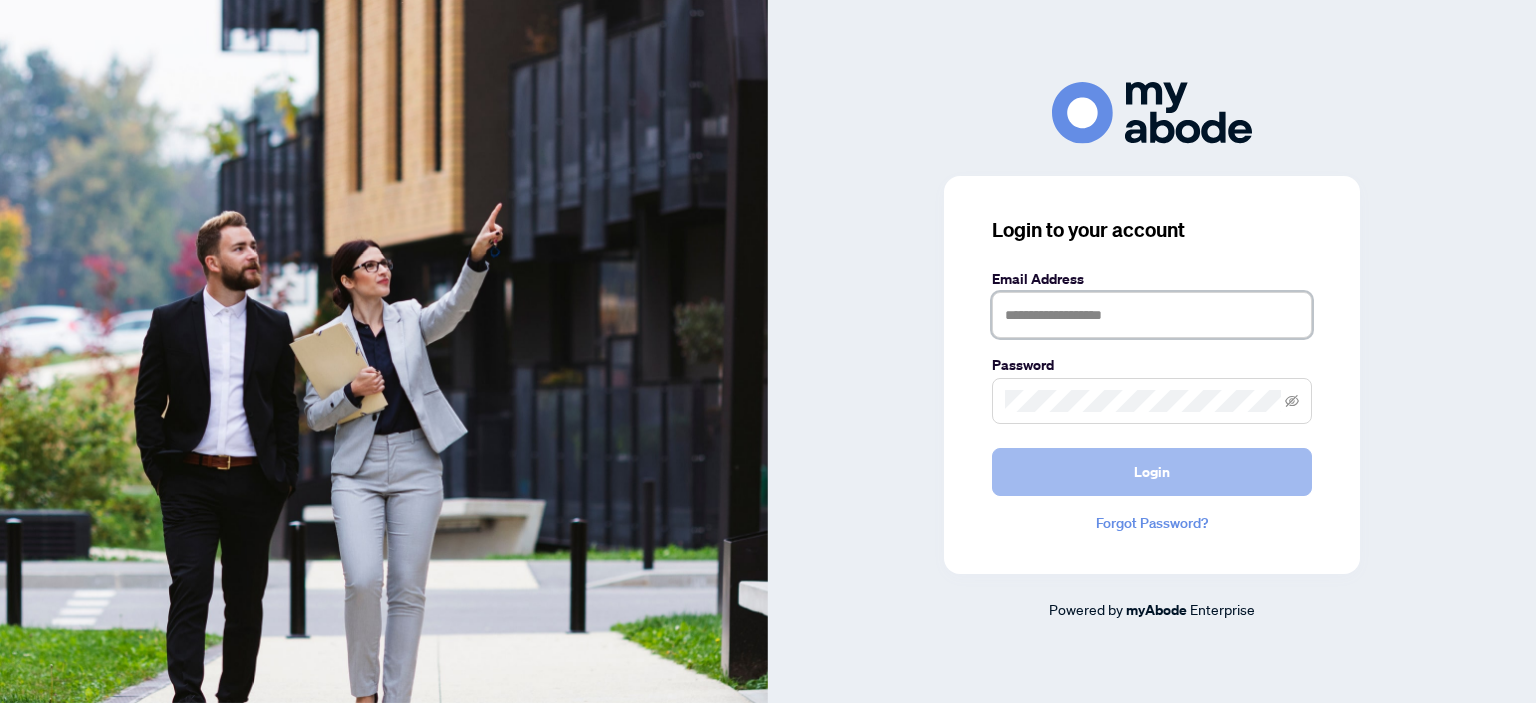 type on "**********" 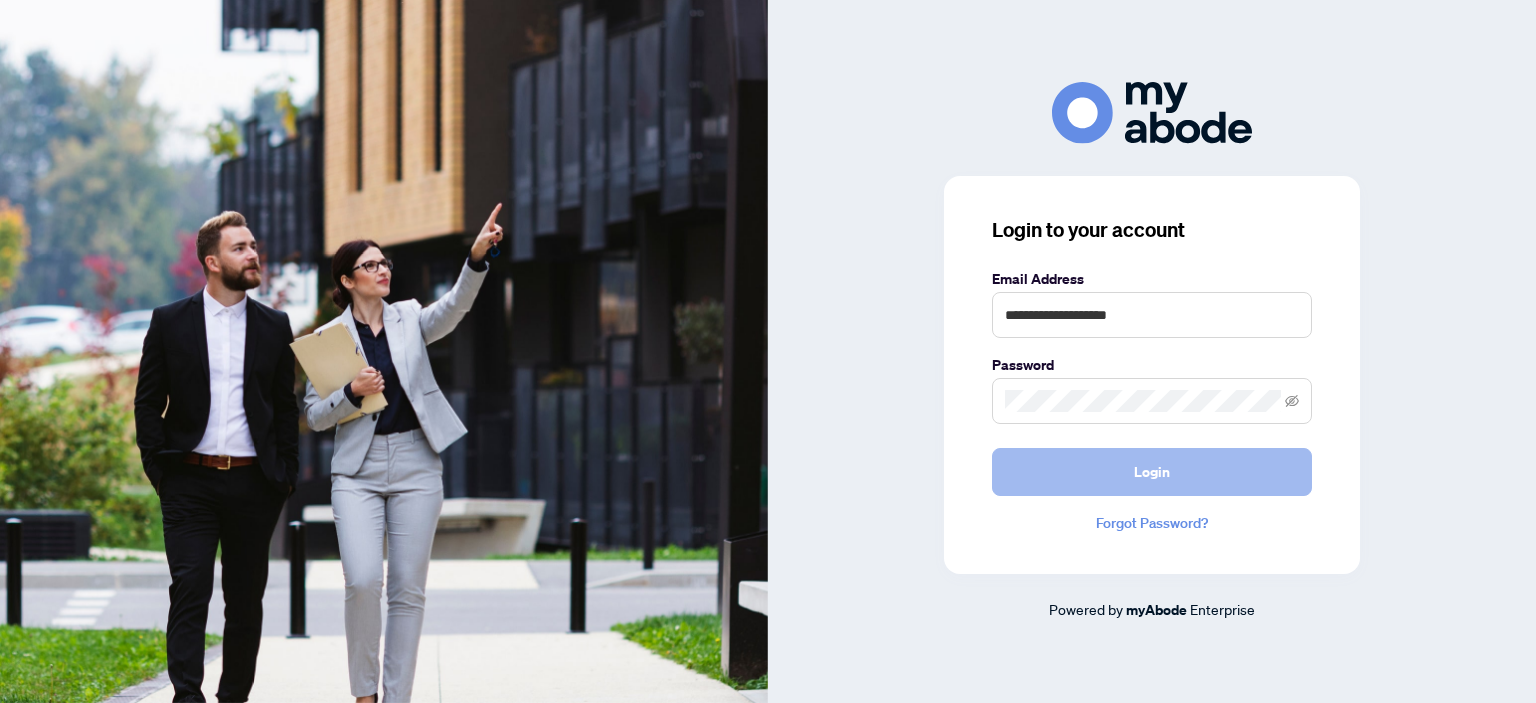click on "Login" at bounding box center (1152, 472) 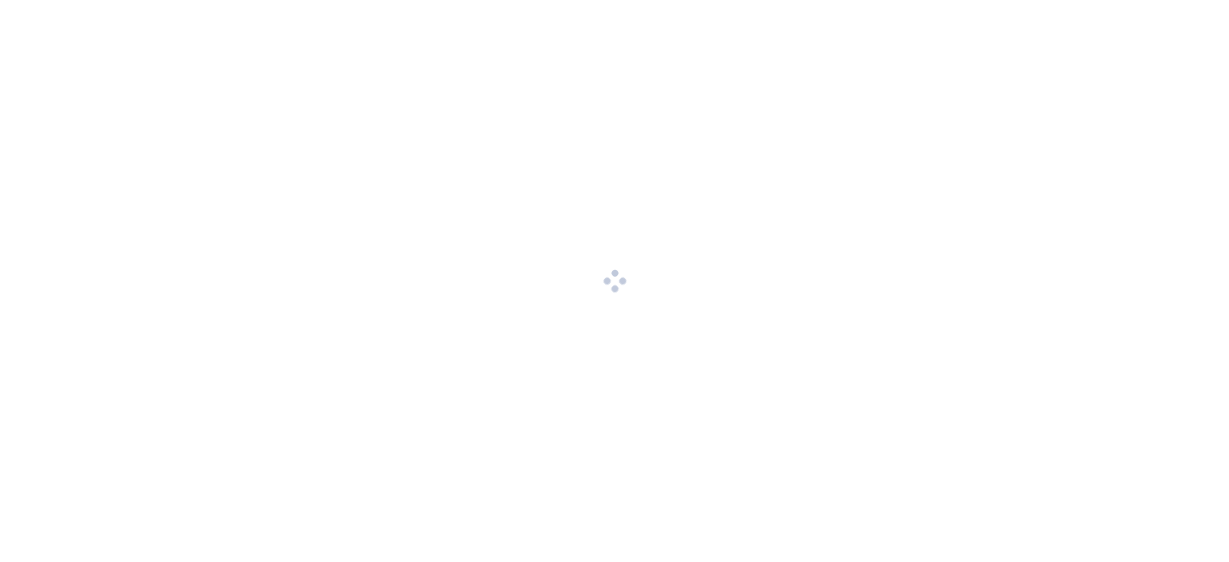 scroll, scrollTop: 0, scrollLeft: 0, axis: both 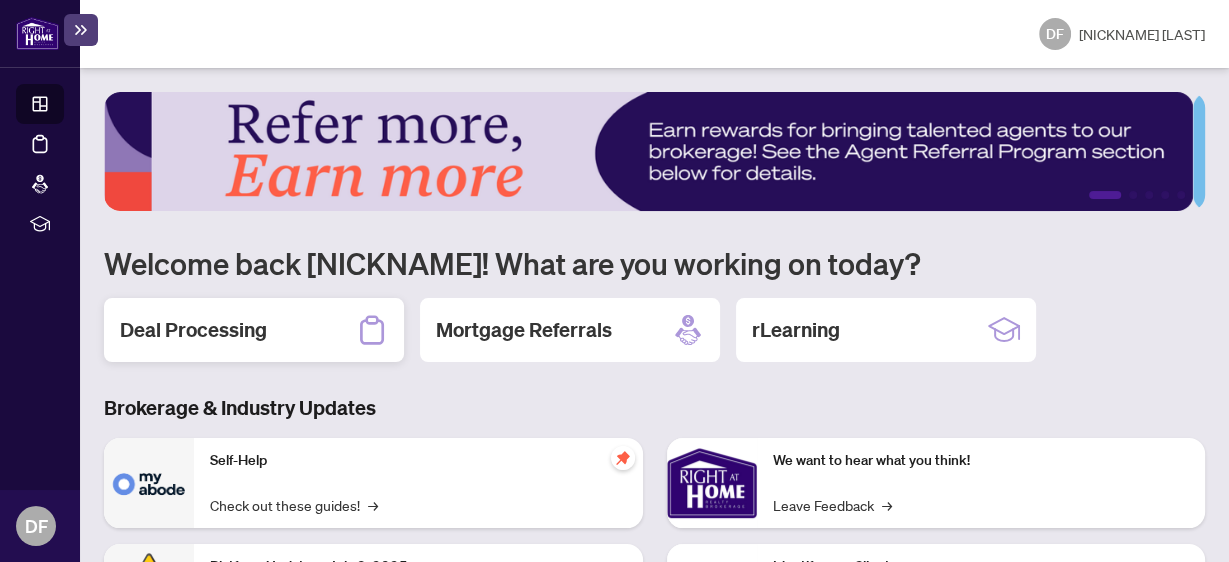 click on "Deal Processing" at bounding box center [193, 330] 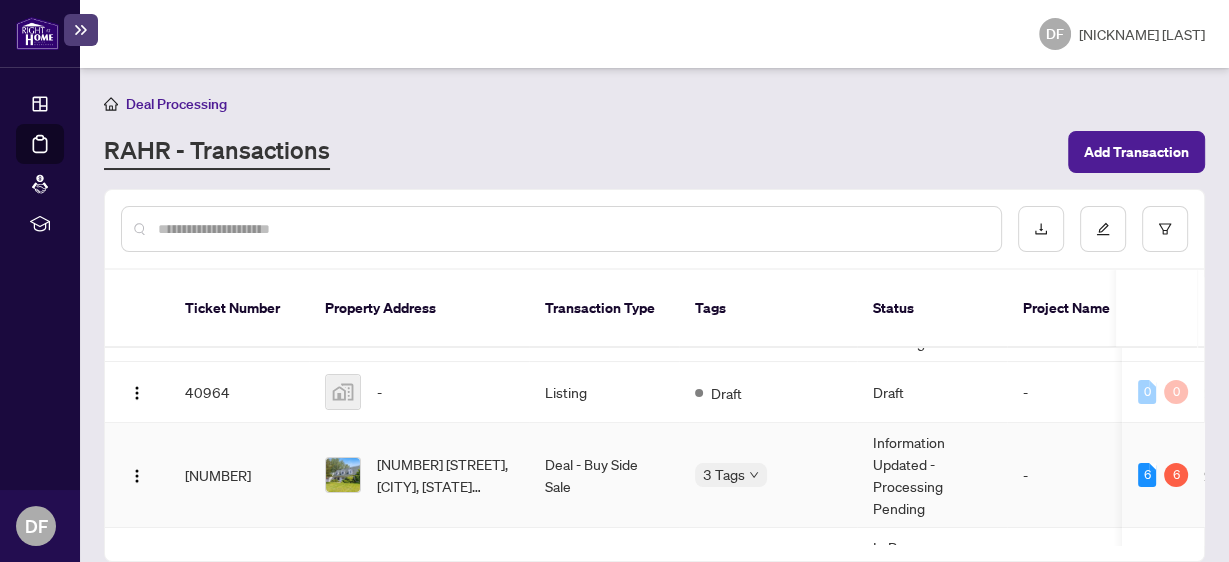 scroll, scrollTop: 0, scrollLeft: 0, axis: both 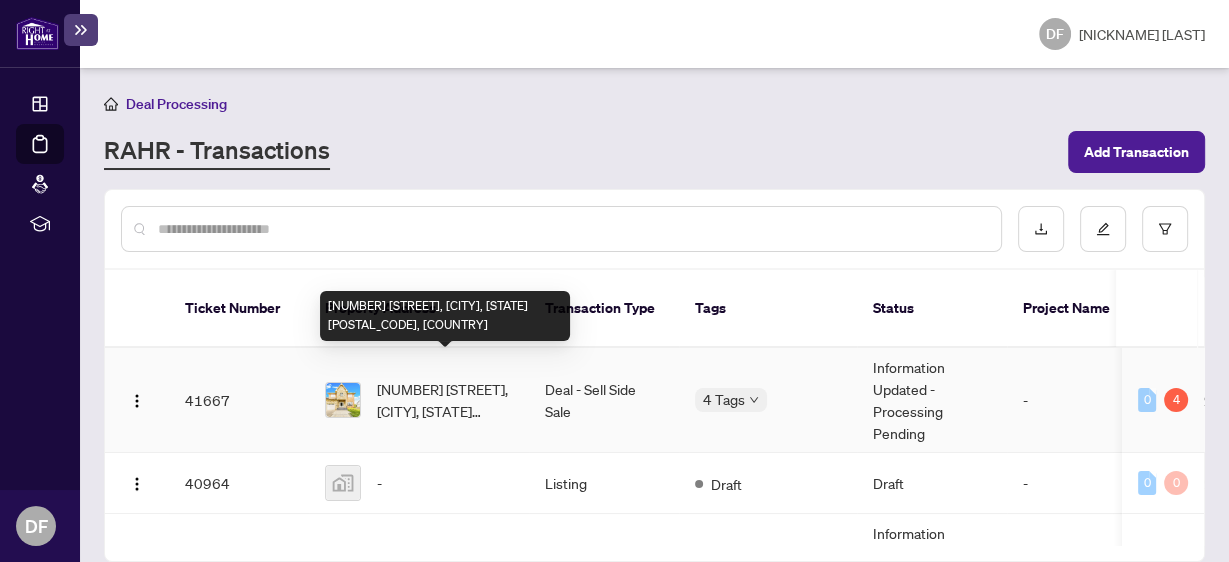 click on "[NUMBER] [STREET], [CITY], [STATE] [POSTAL_CODE], [COUNTRY]" at bounding box center (445, 400) 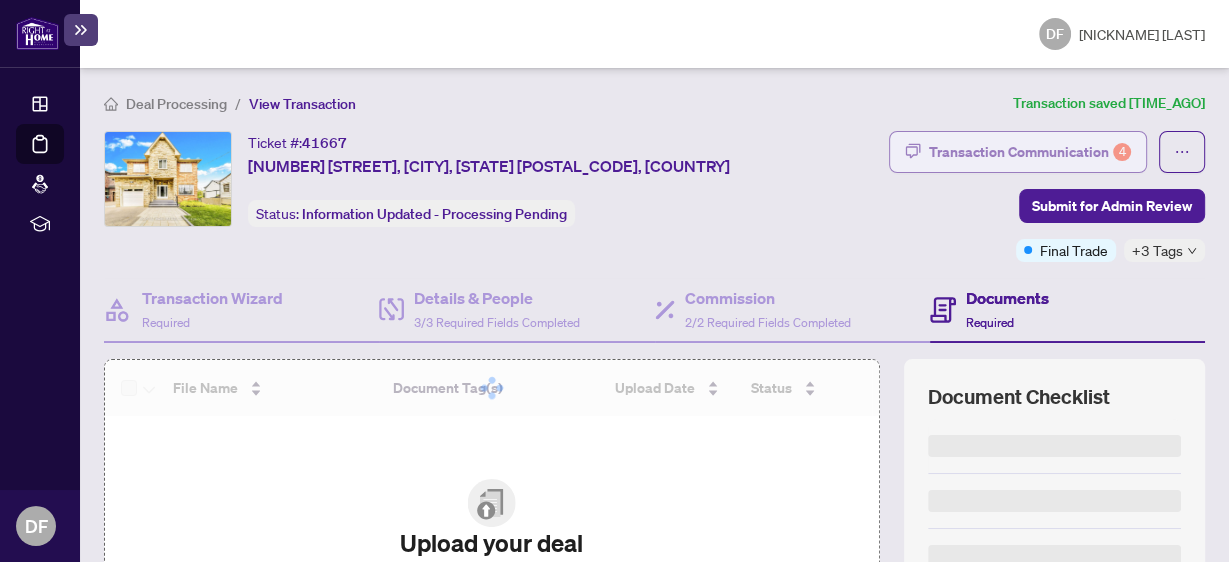 click on "Transaction Communication 4" at bounding box center (1030, 152) 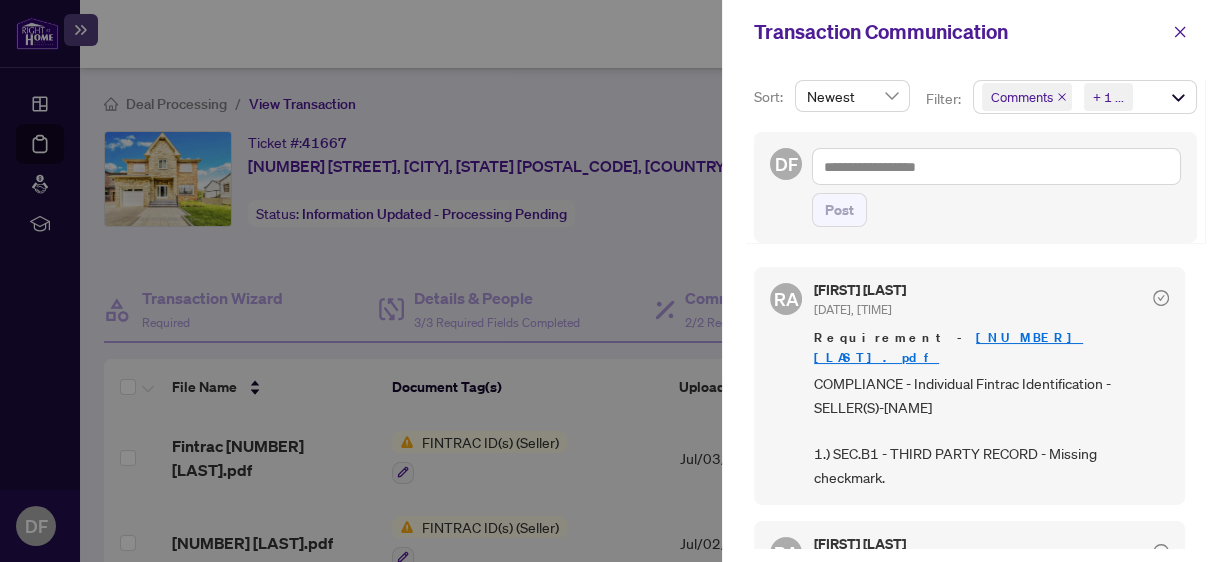 click at bounding box center (614, 281) 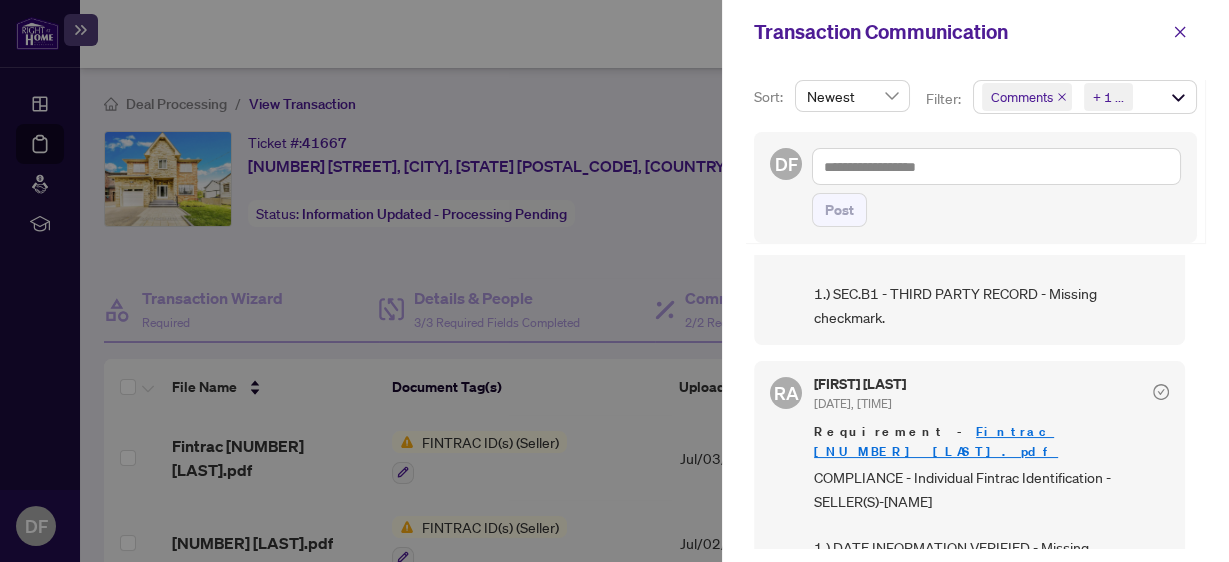 scroll, scrollTop: 240, scrollLeft: 0, axis: vertical 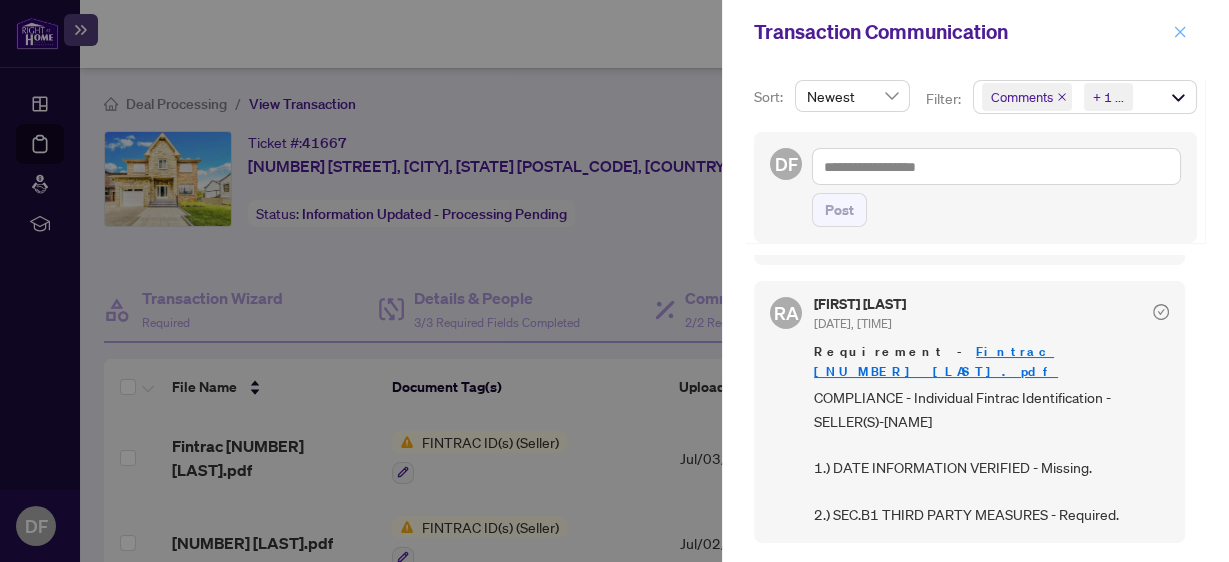 click 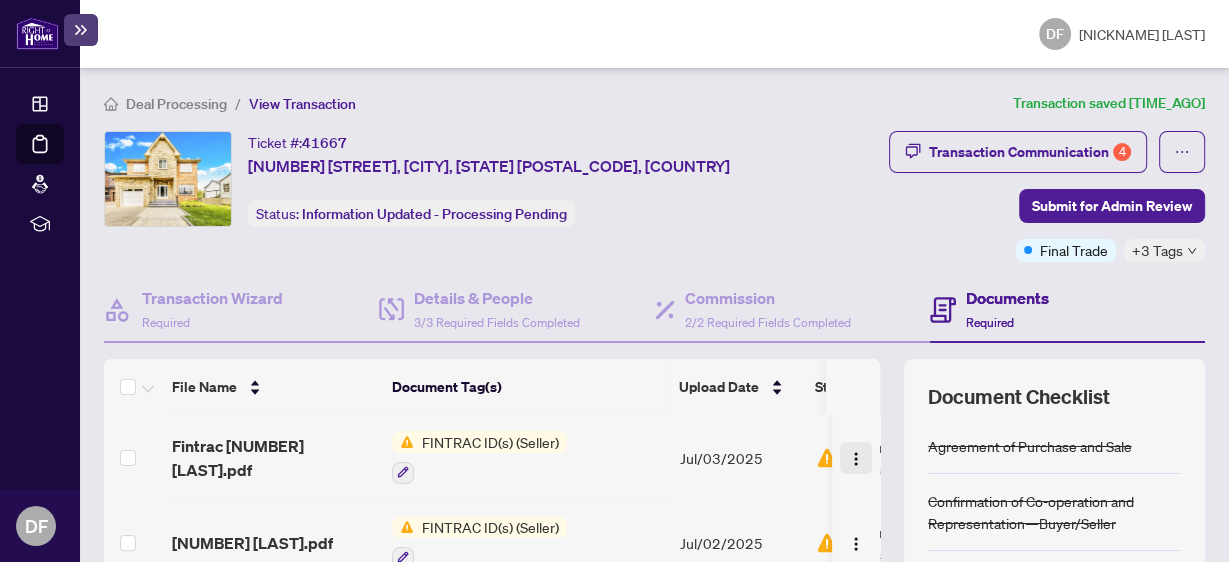 click at bounding box center (856, 459) 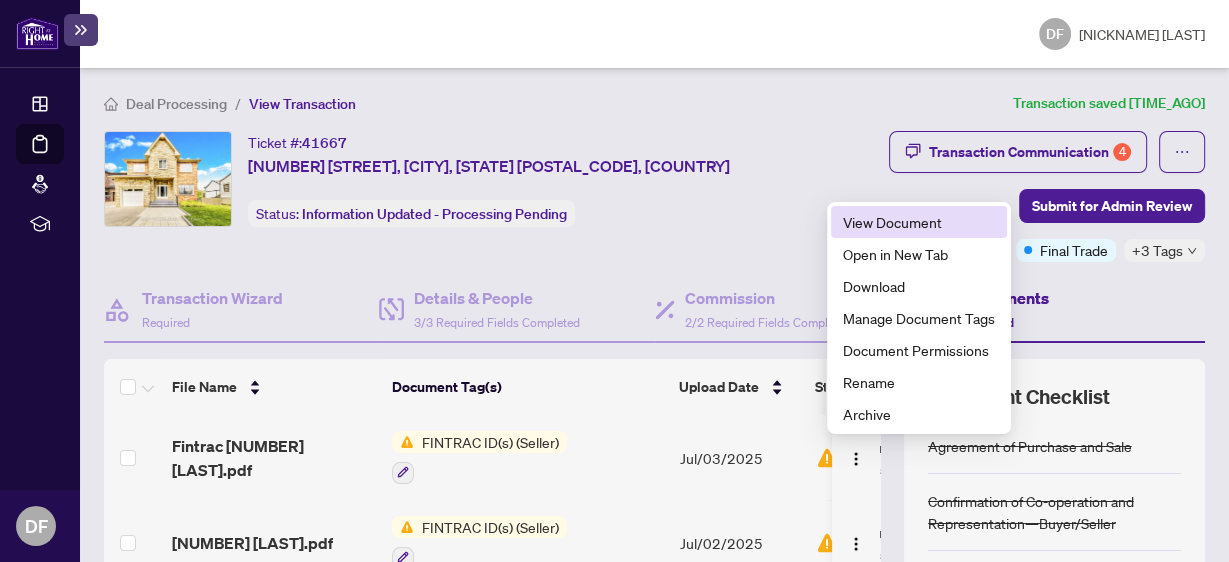 click on "View Document" at bounding box center (919, 222) 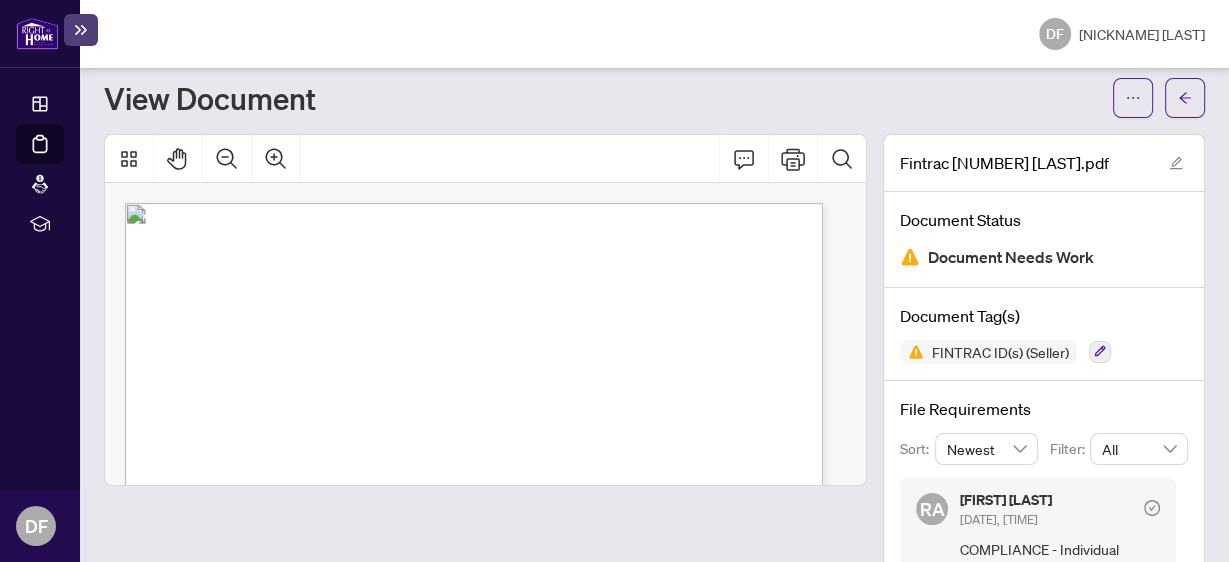 scroll, scrollTop: 80, scrollLeft: 0, axis: vertical 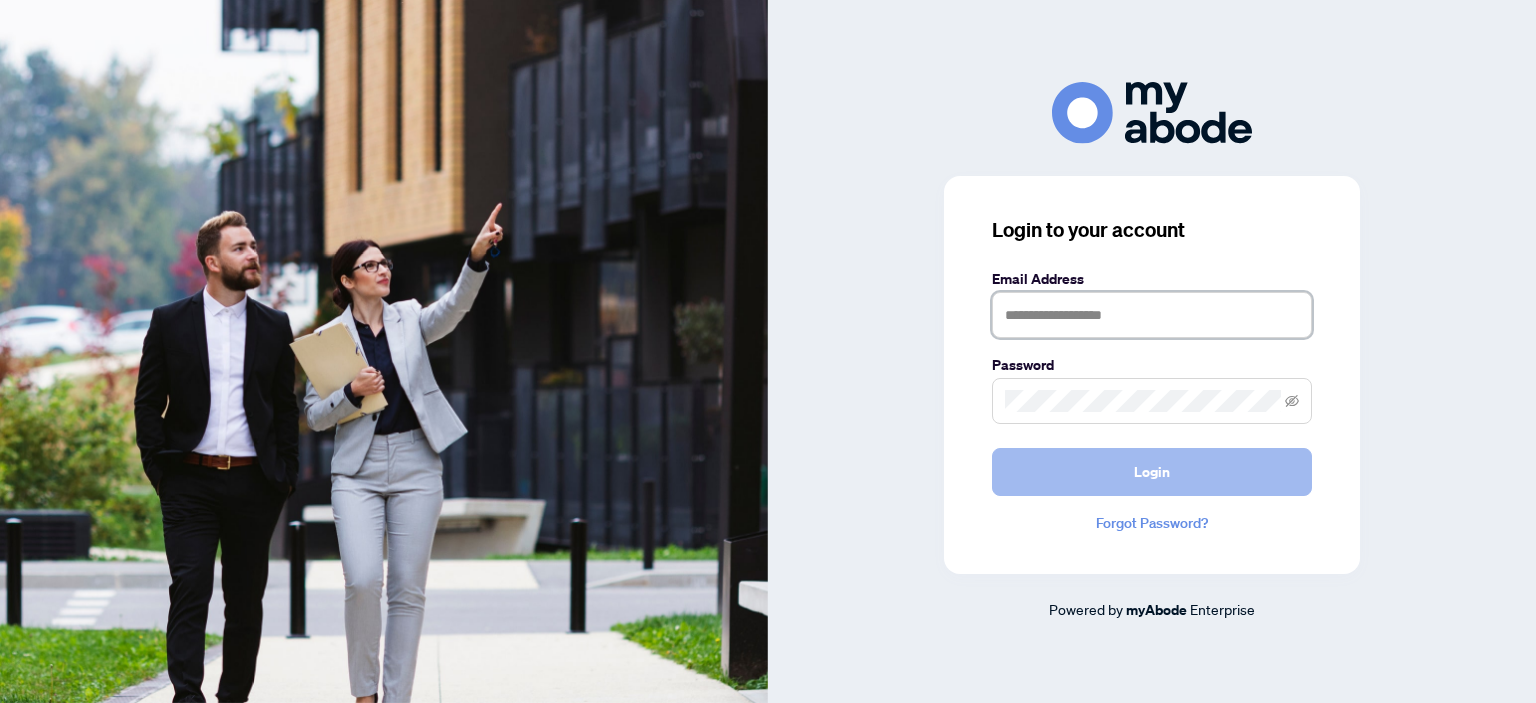 type on "**********" 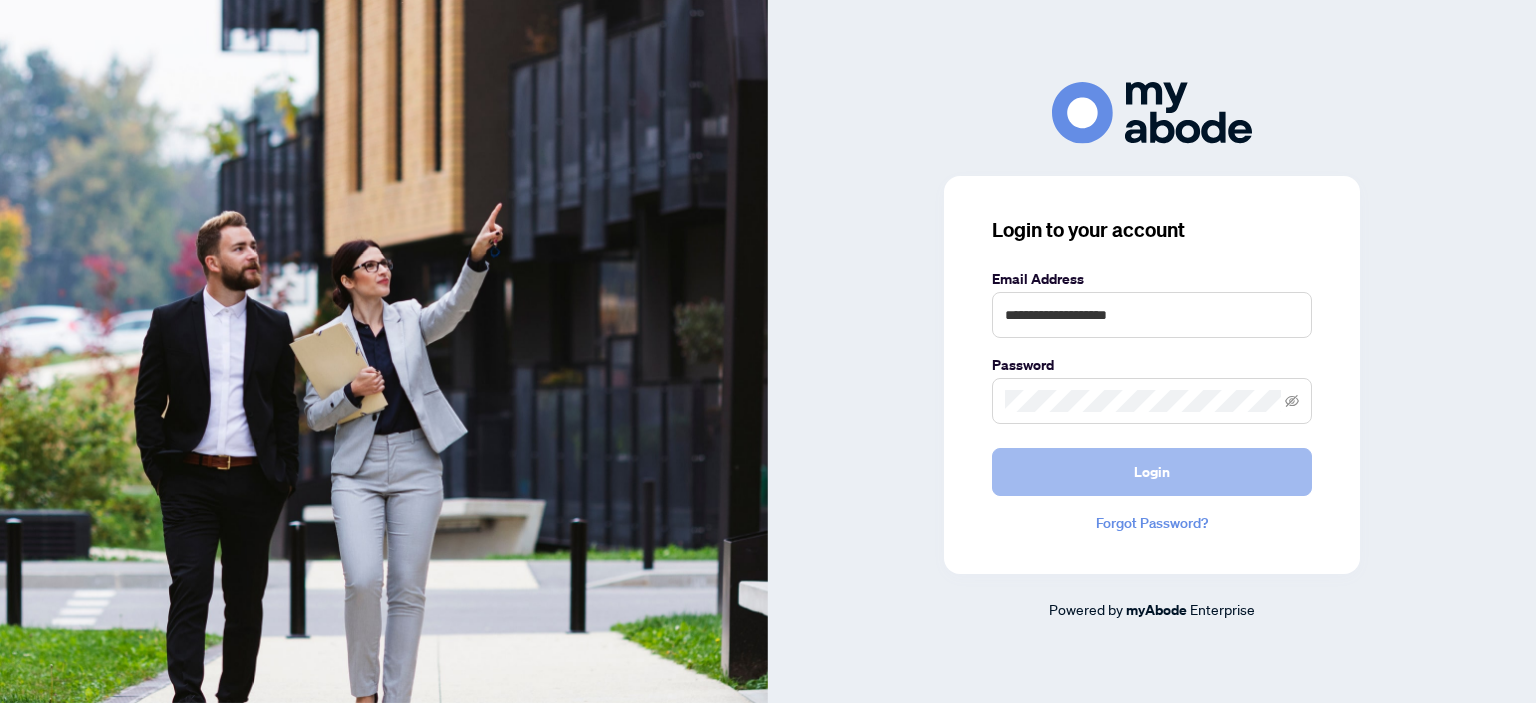 click on "Login" at bounding box center (1152, 472) 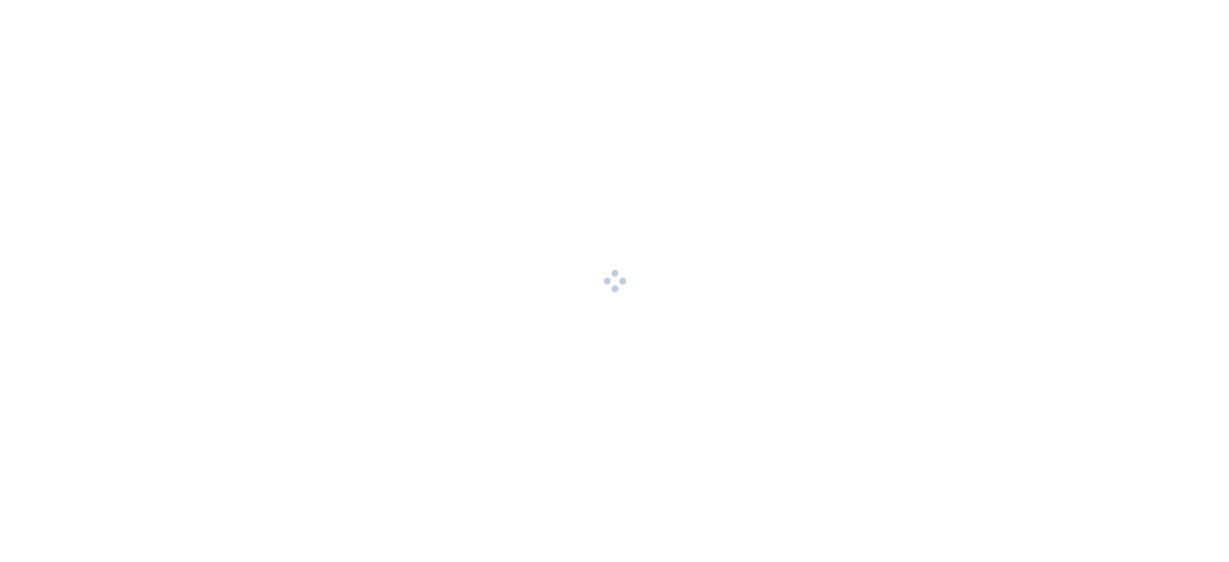 scroll, scrollTop: 0, scrollLeft: 0, axis: both 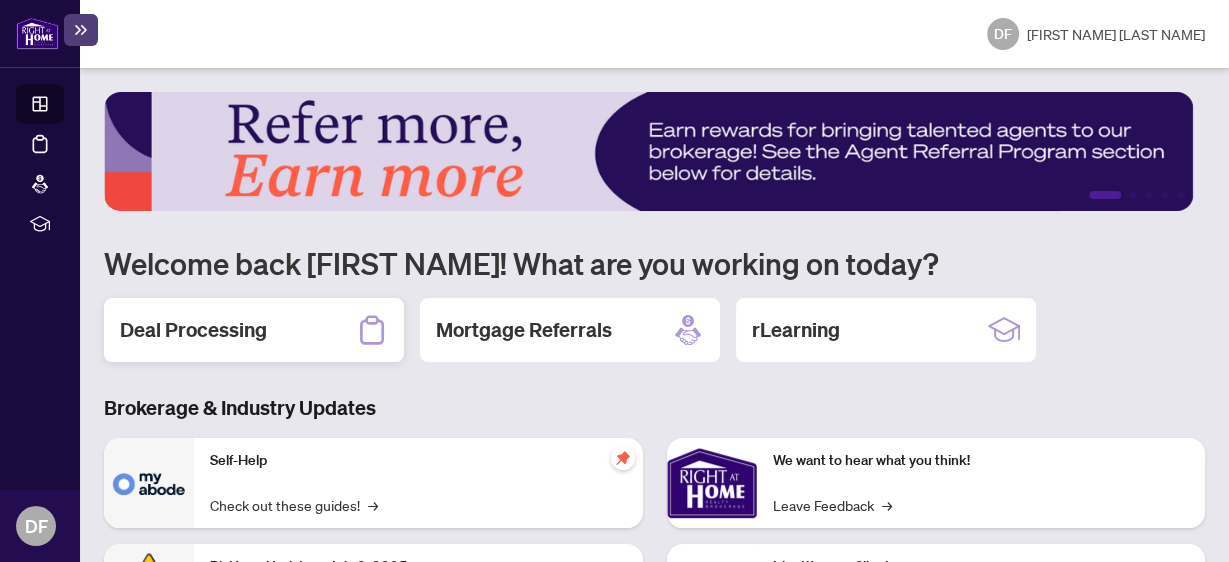 click on "Deal Processing" at bounding box center (193, 330) 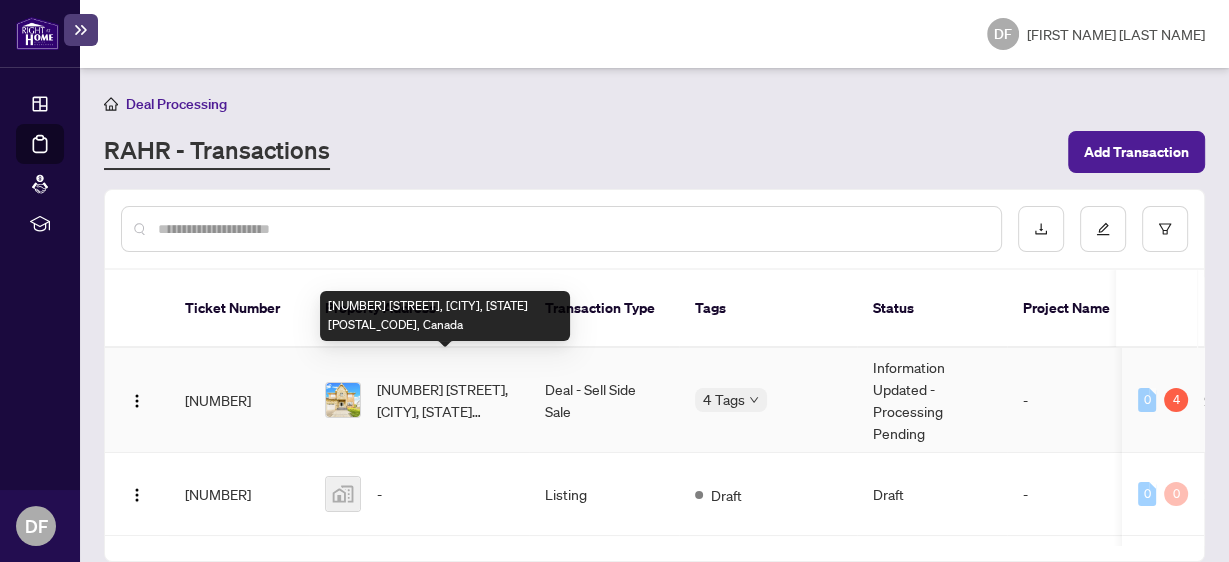 click on "[NUMBER] [STREET], [CITY], [STATE] [POSTAL_CODE], Canada" at bounding box center (445, 400) 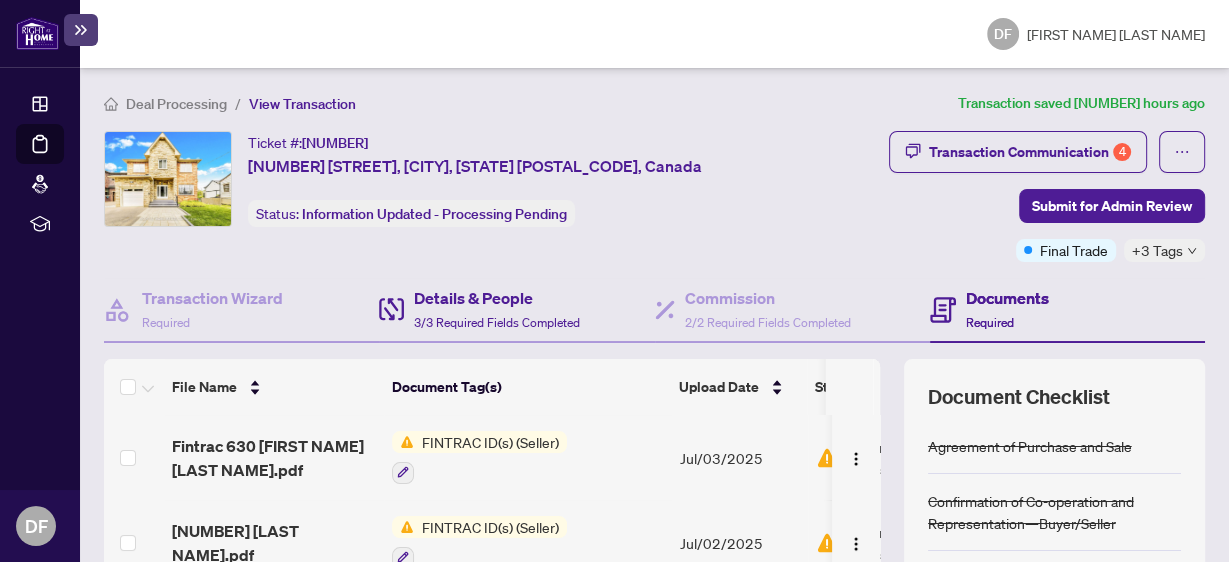 scroll, scrollTop: 80, scrollLeft: 0, axis: vertical 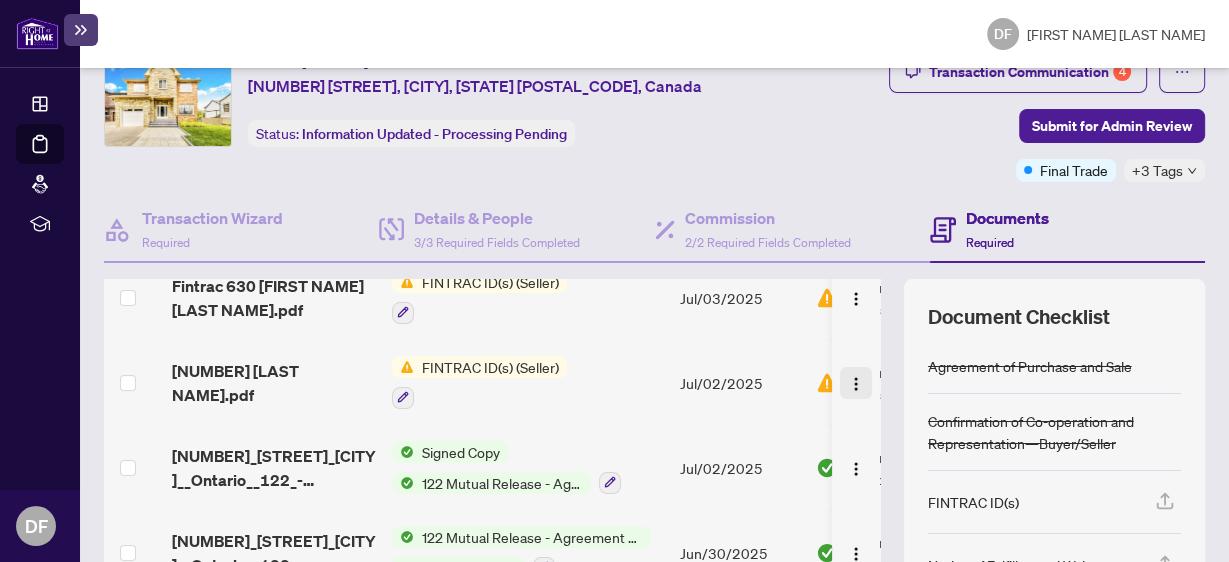 click at bounding box center (856, 384) 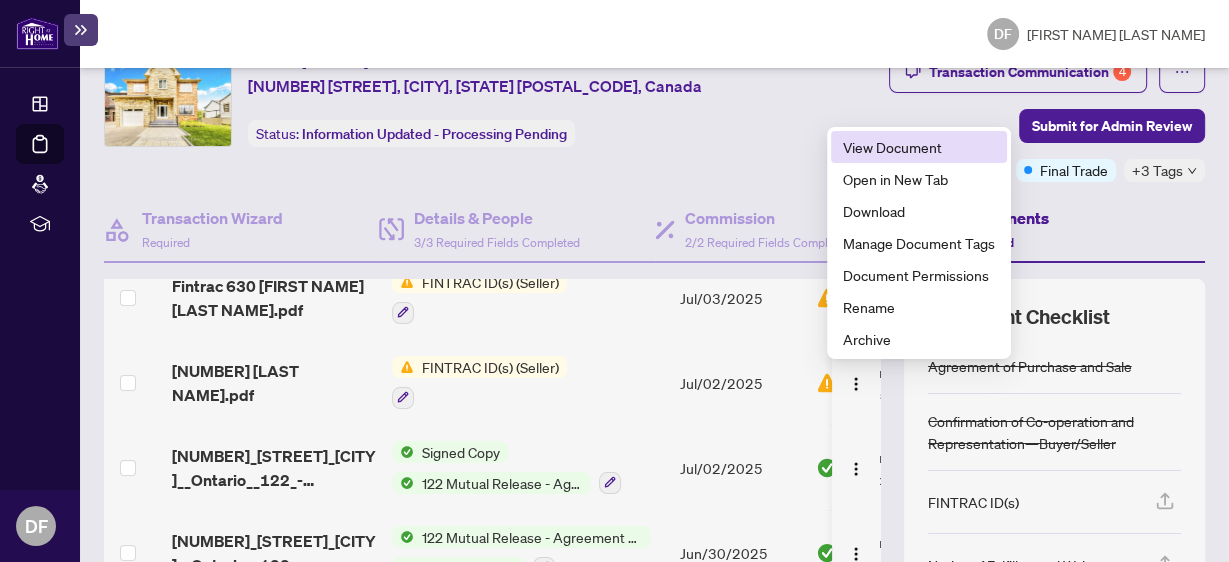 click on "View Document" at bounding box center [919, 147] 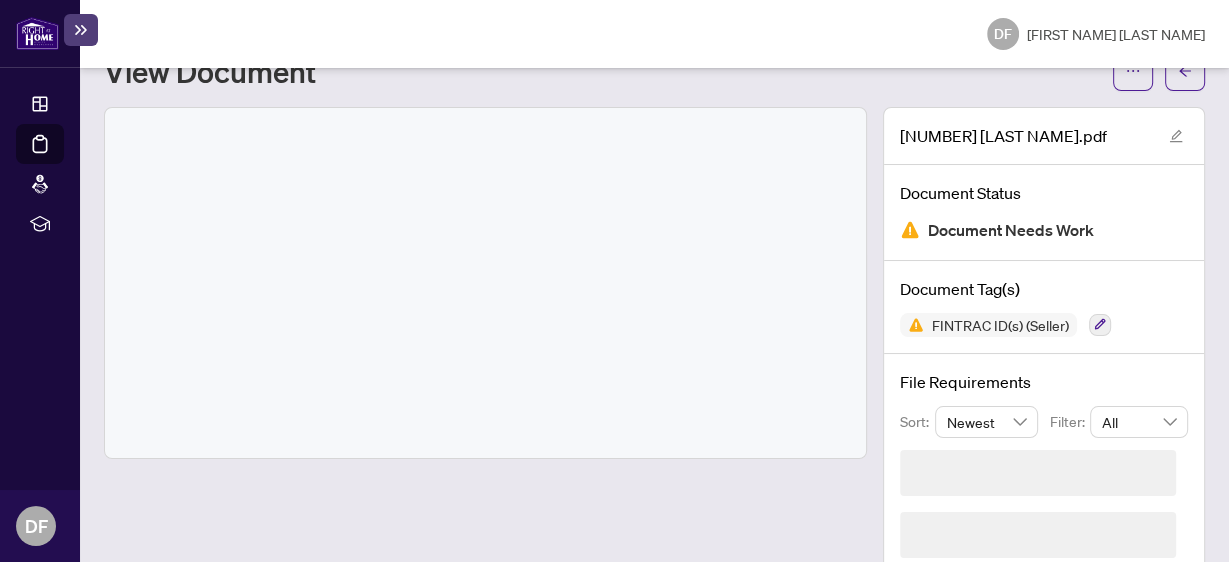 scroll, scrollTop: 80, scrollLeft: 0, axis: vertical 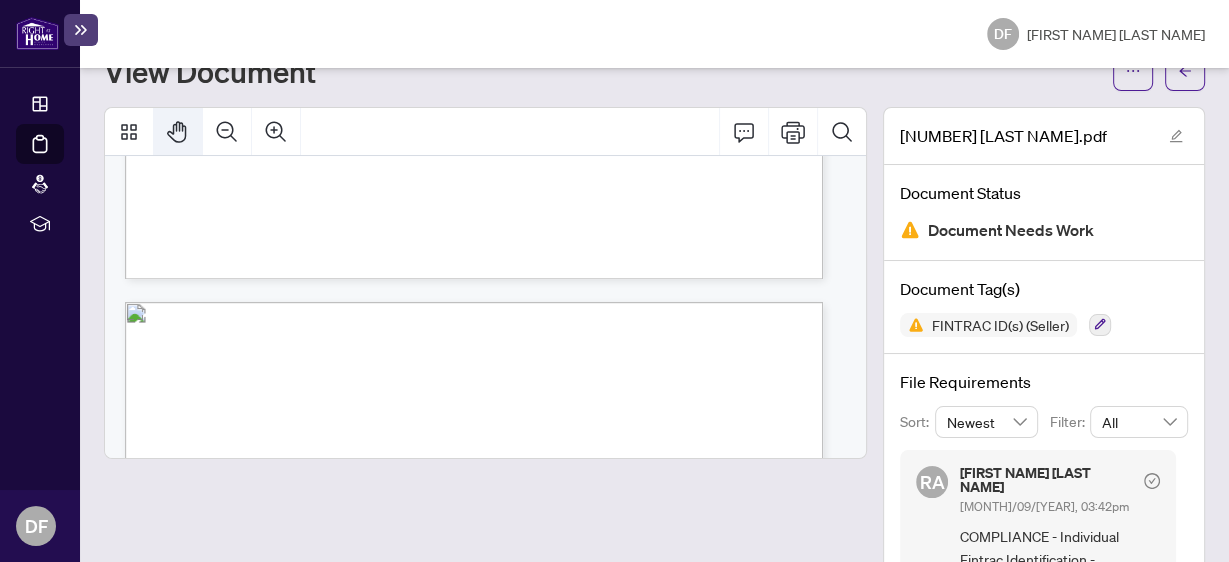click 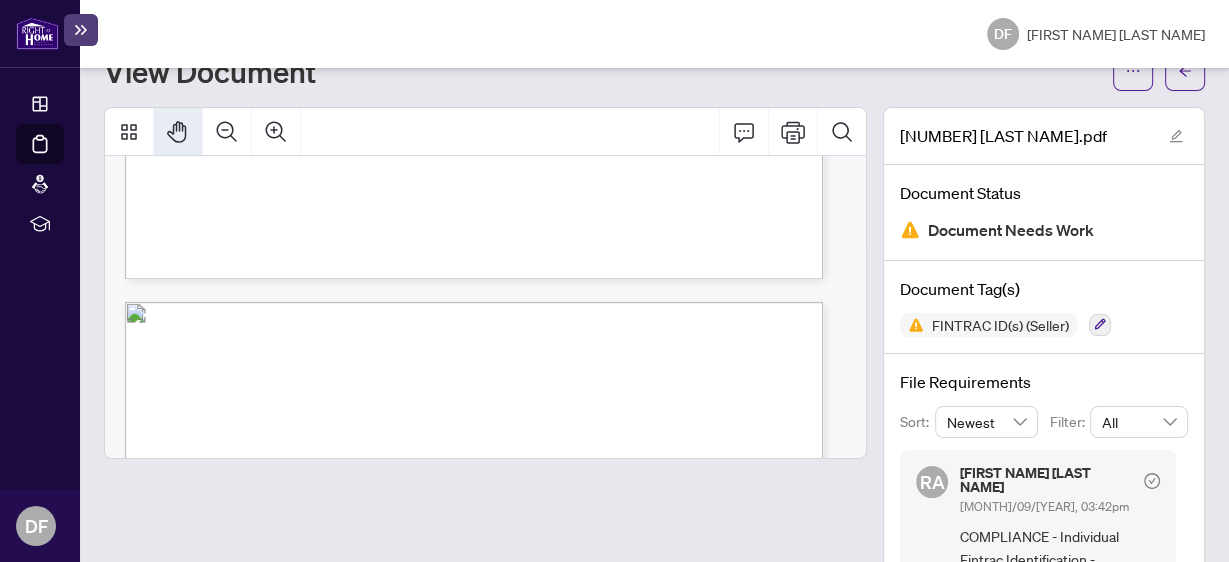 click 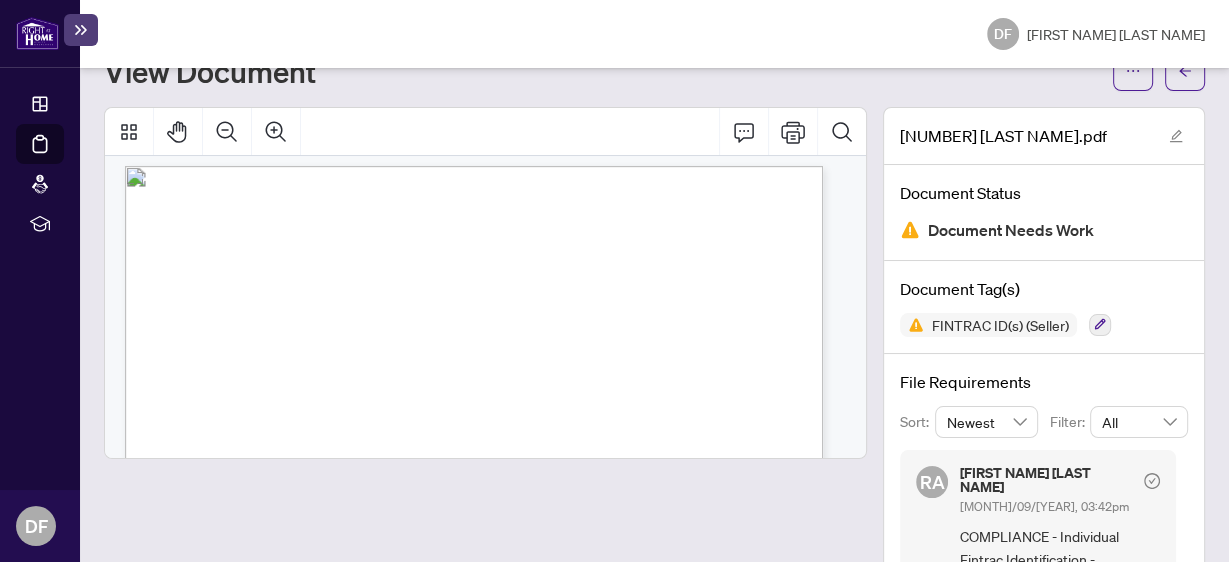 scroll, scrollTop: 800, scrollLeft: 0, axis: vertical 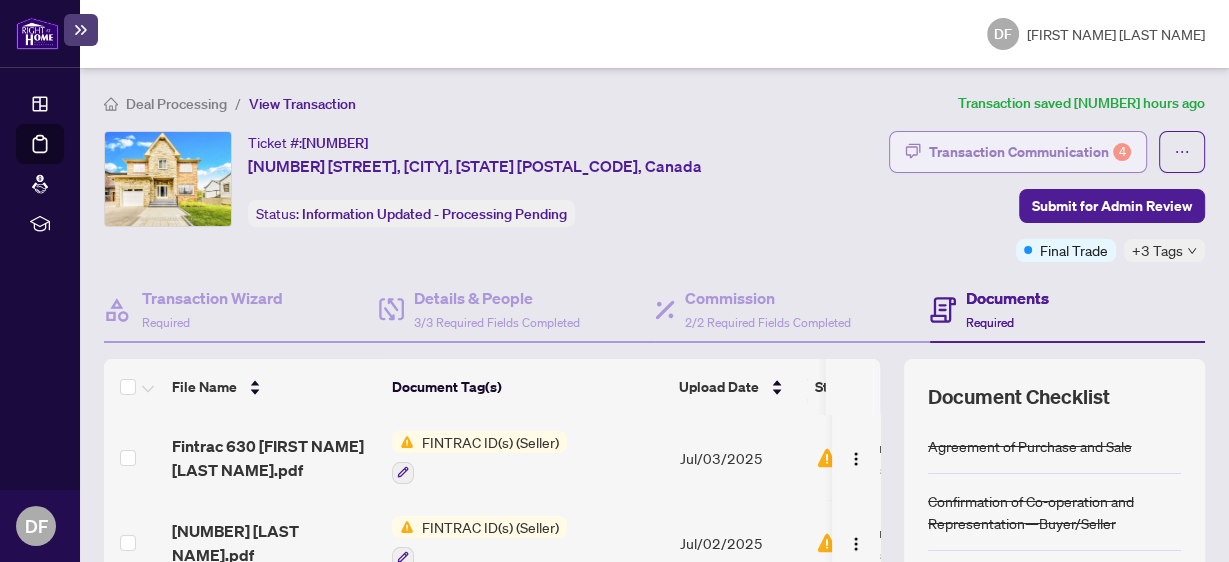 click on "Transaction Communication 4" at bounding box center [1030, 152] 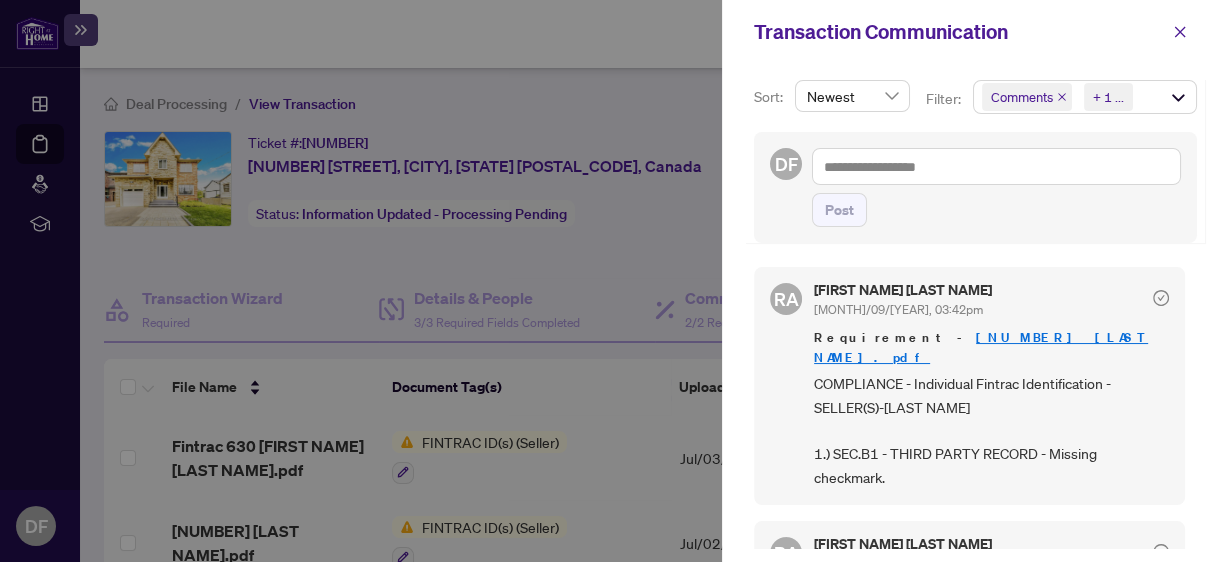 scroll, scrollTop: 1, scrollLeft: 0, axis: vertical 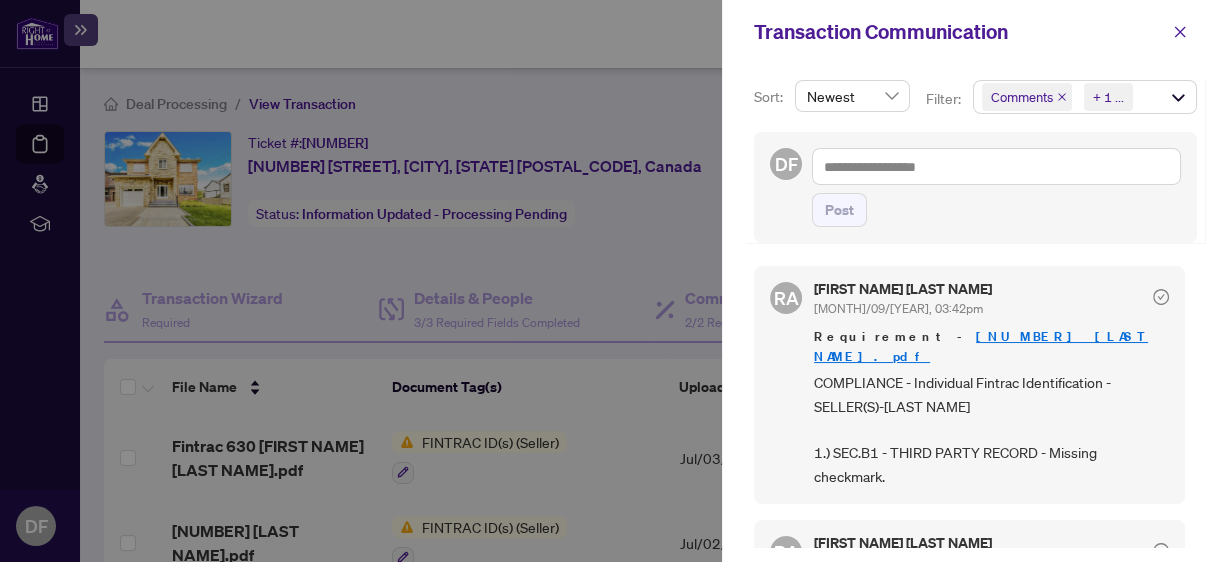 drag, startPoint x: 1176, startPoint y: 32, endPoint x: 1151, endPoint y: 39, distance: 25.96151 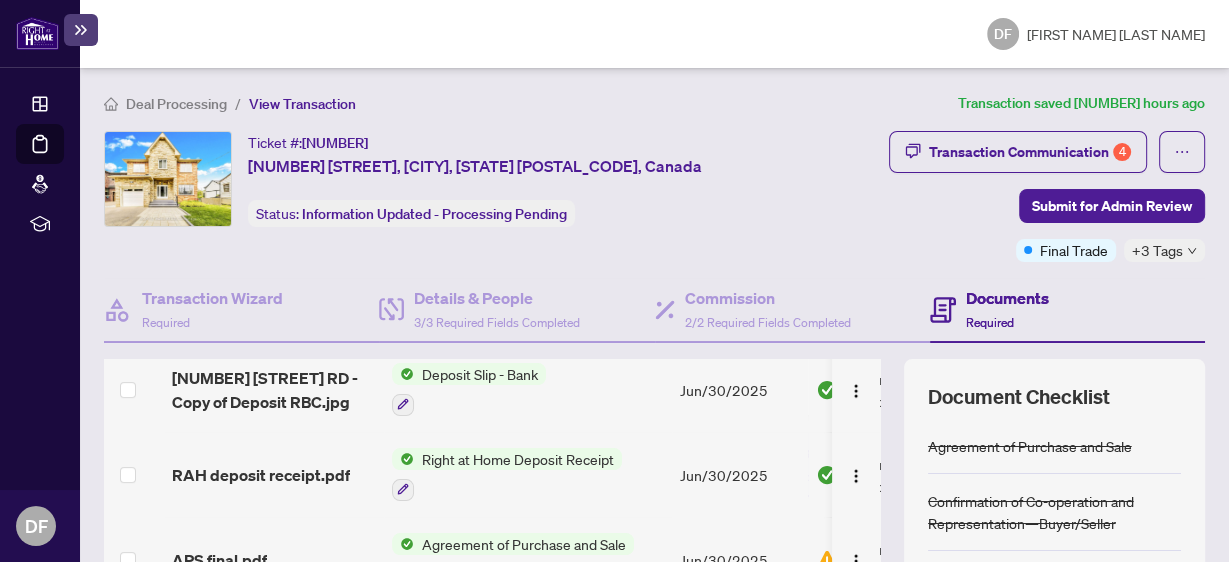 scroll, scrollTop: 629, scrollLeft: 0, axis: vertical 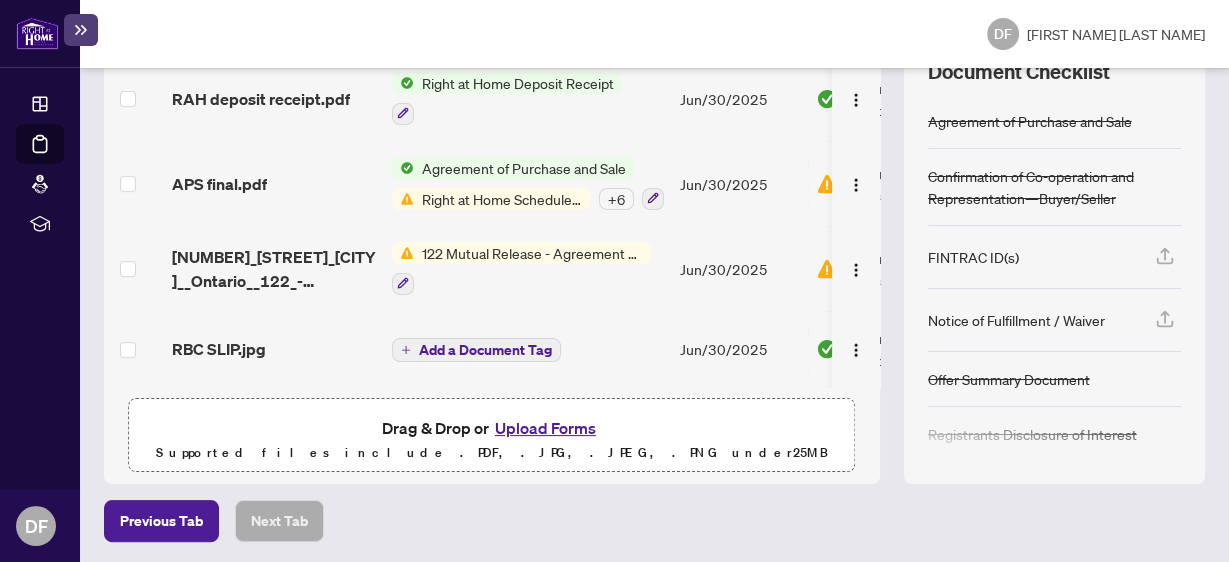 click on "Upload Forms" at bounding box center [545, 428] 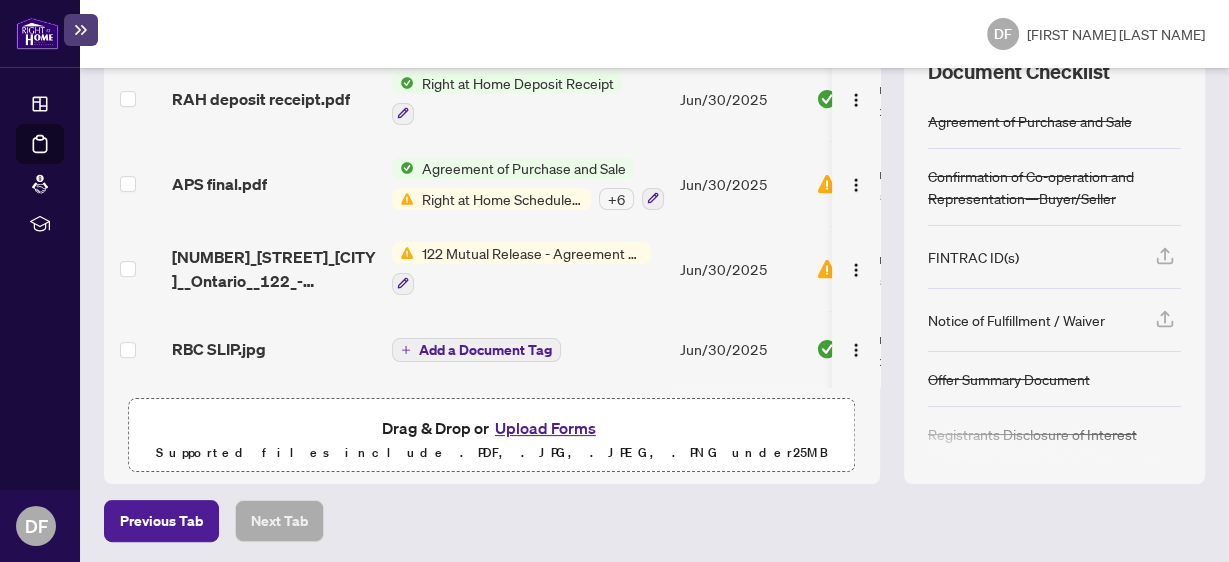 click on "Upload Forms" at bounding box center [545, 428] 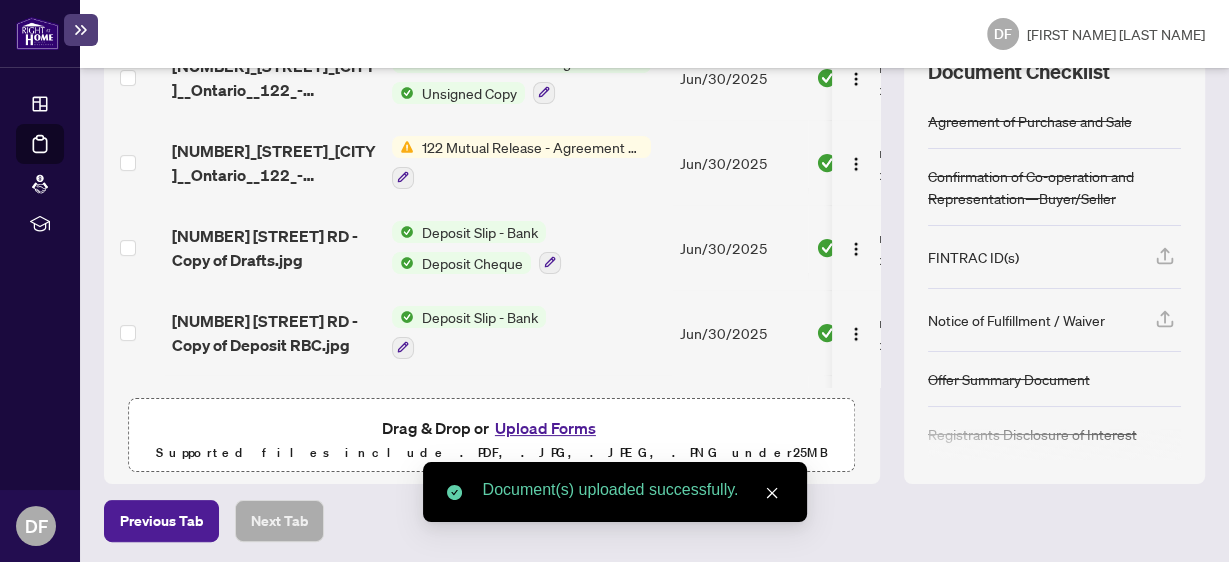 scroll, scrollTop: 389, scrollLeft: 0, axis: vertical 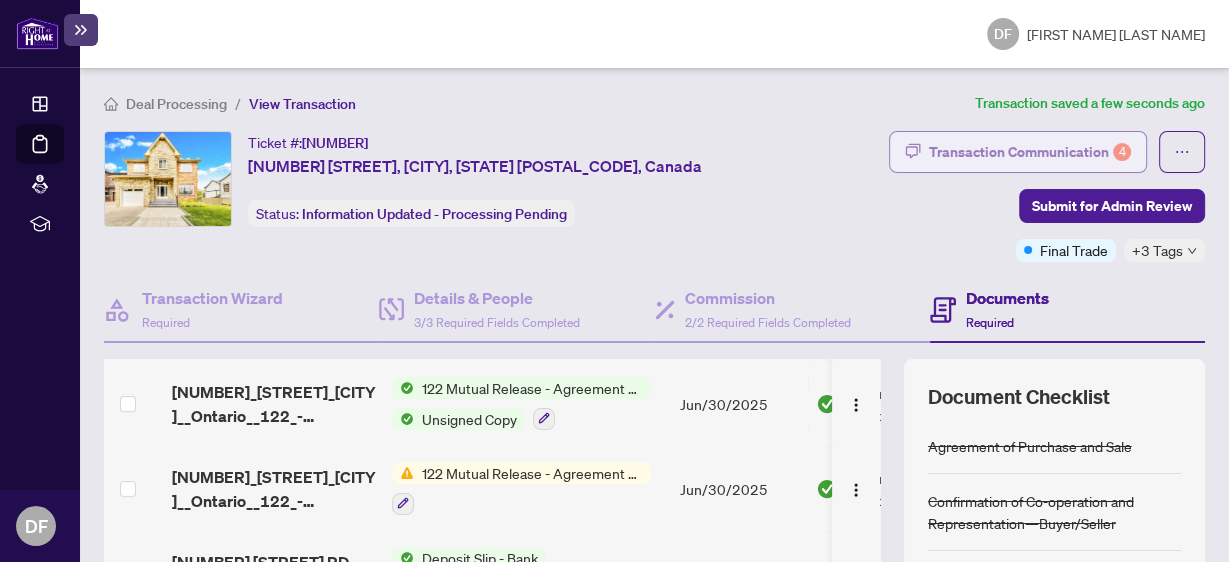 click on "Transaction Communication 4" at bounding box center [1030, 152] 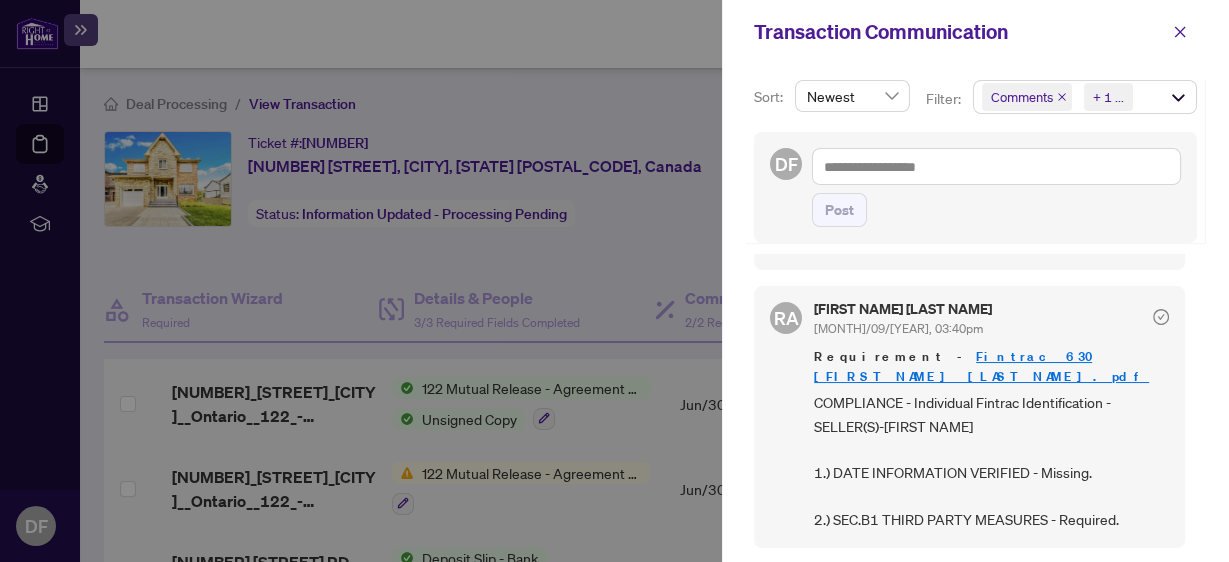 scroll, scrollTop: 320, scrollLeft: 0, axis: vertical 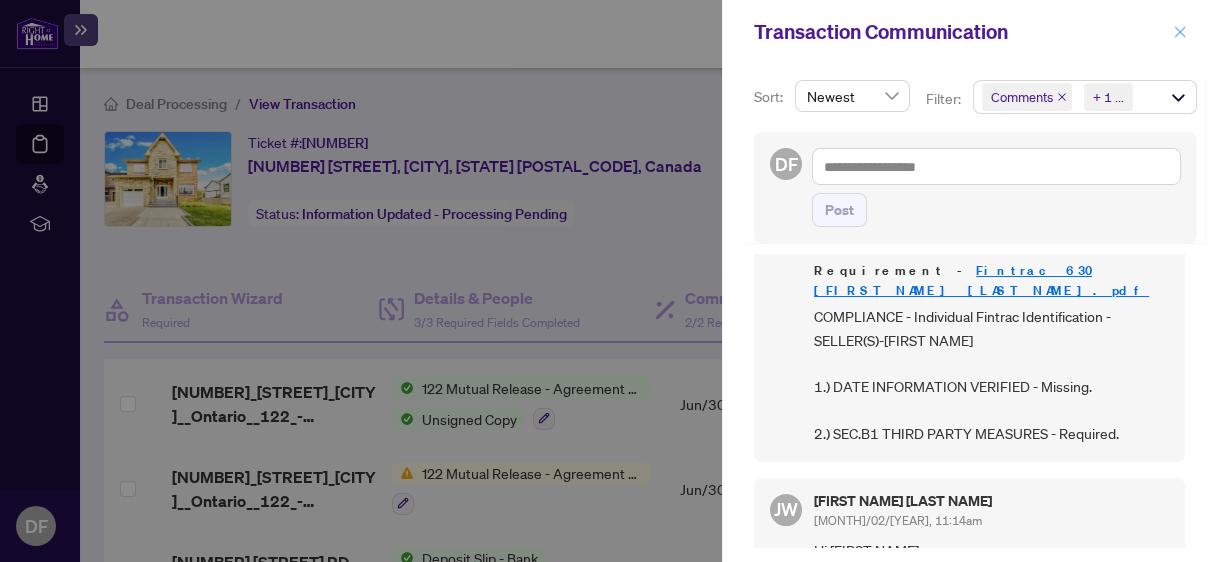 click 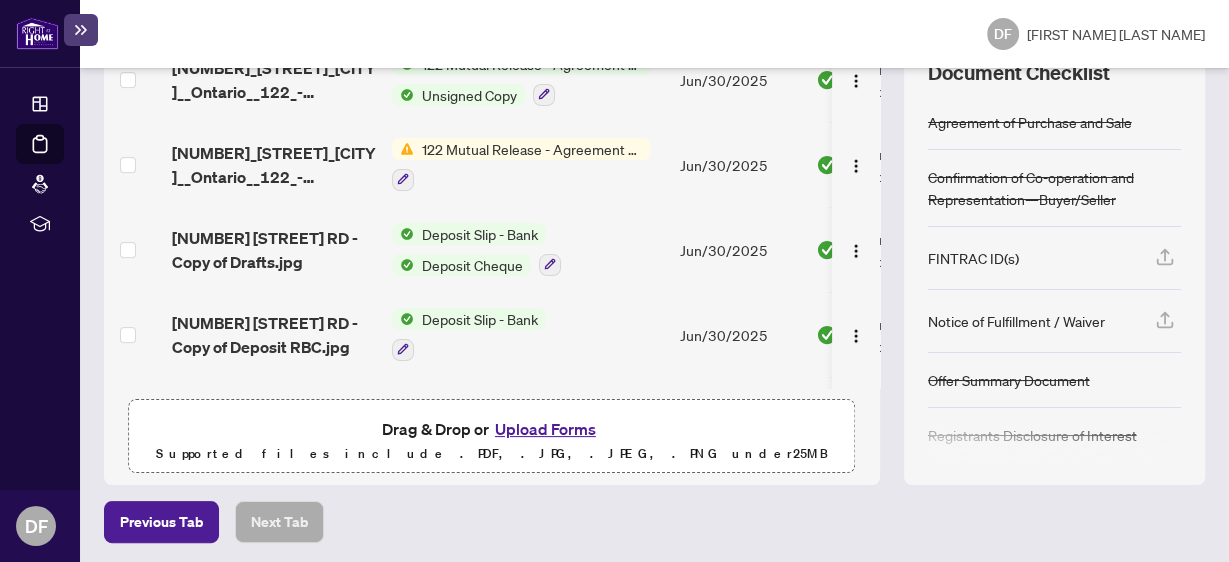 scroll, scrollTop: 325, scrollLeft: 0, axis: vertical 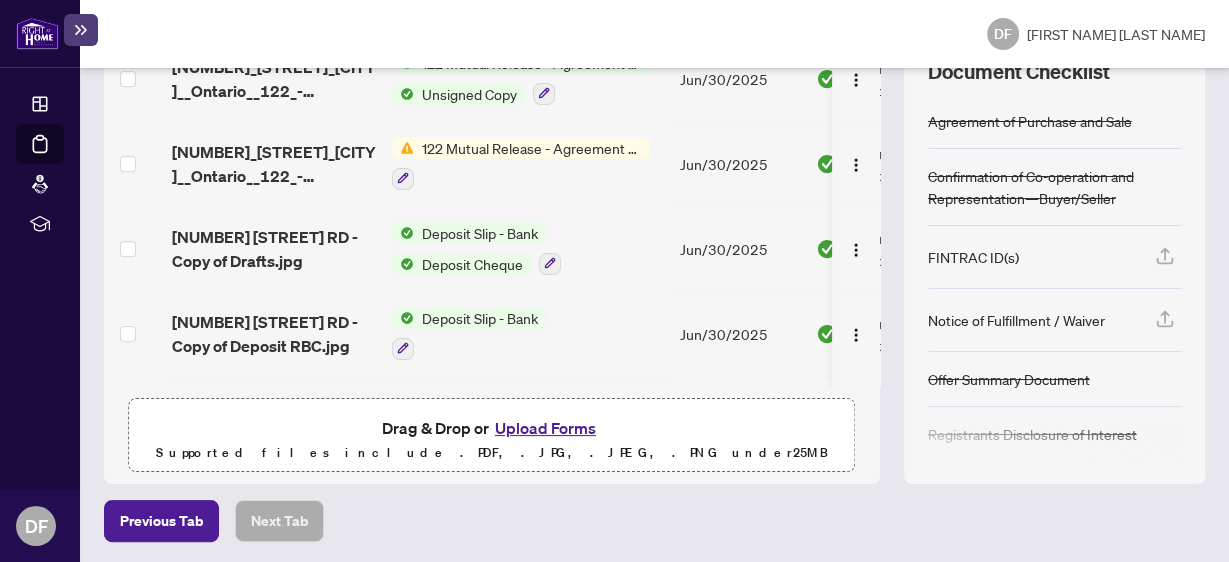 click on "Upload Forms" at bounding box center [545, 428] 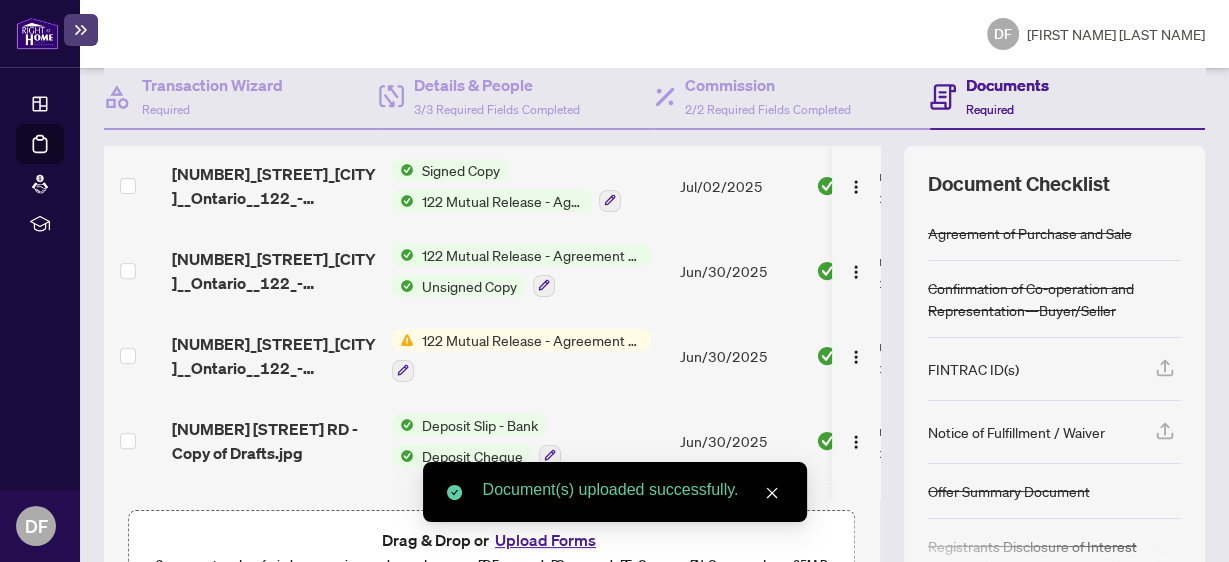 scroll, scrollTop: 0, scrollLeft: 0, axis: both 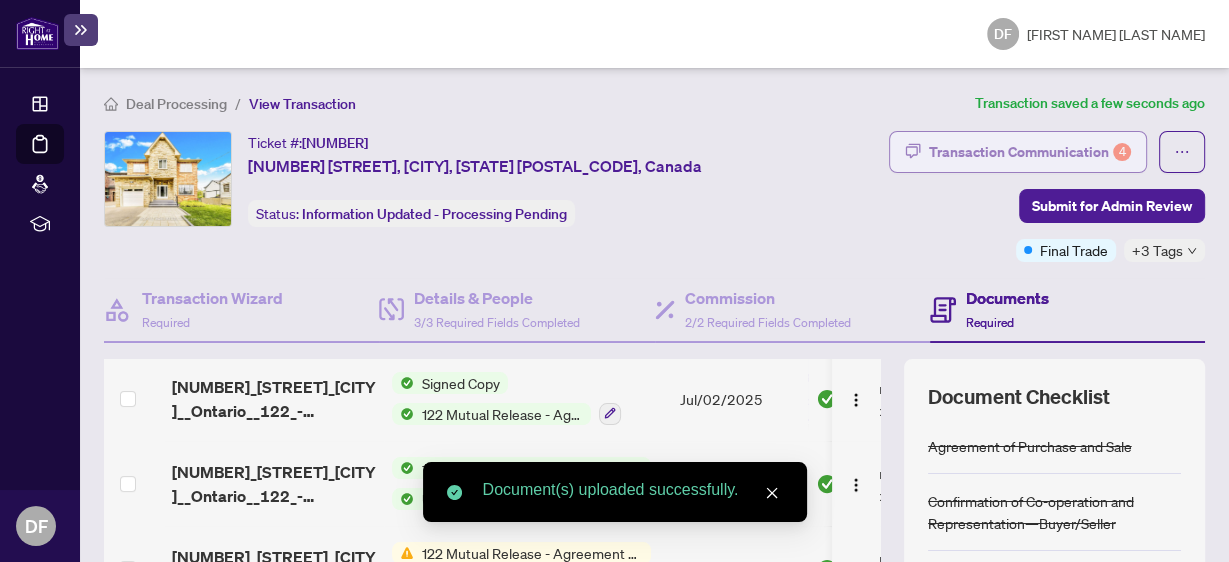 click on "Transaction Communication 4" at bounding box center (1030, 152) 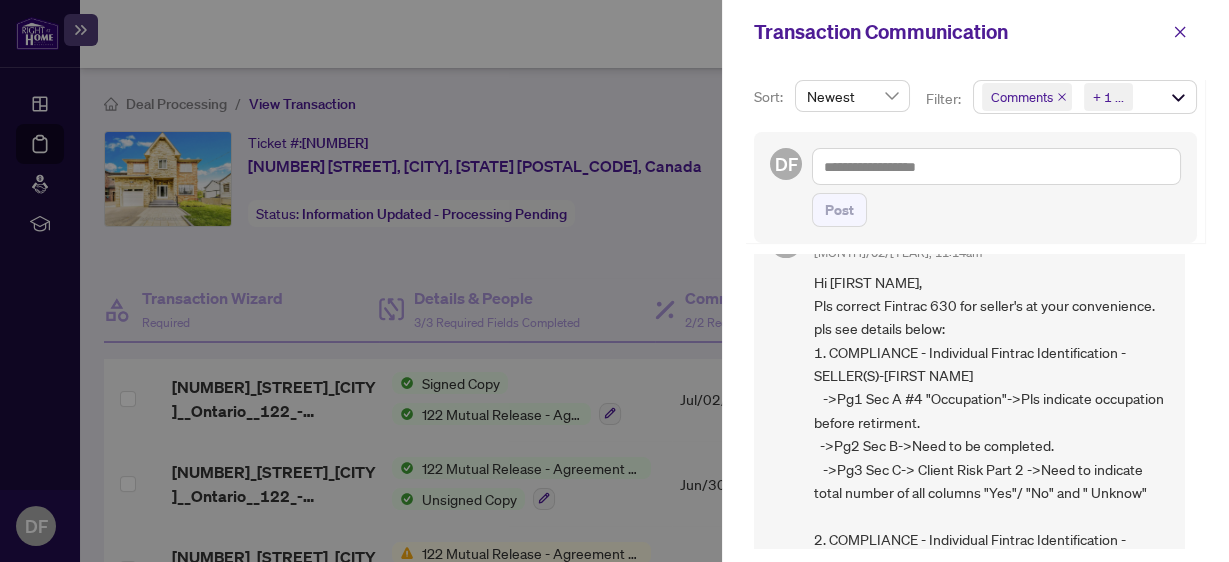 scroll, scrollTop: 560, scrollLeft: 0, axis: vertical 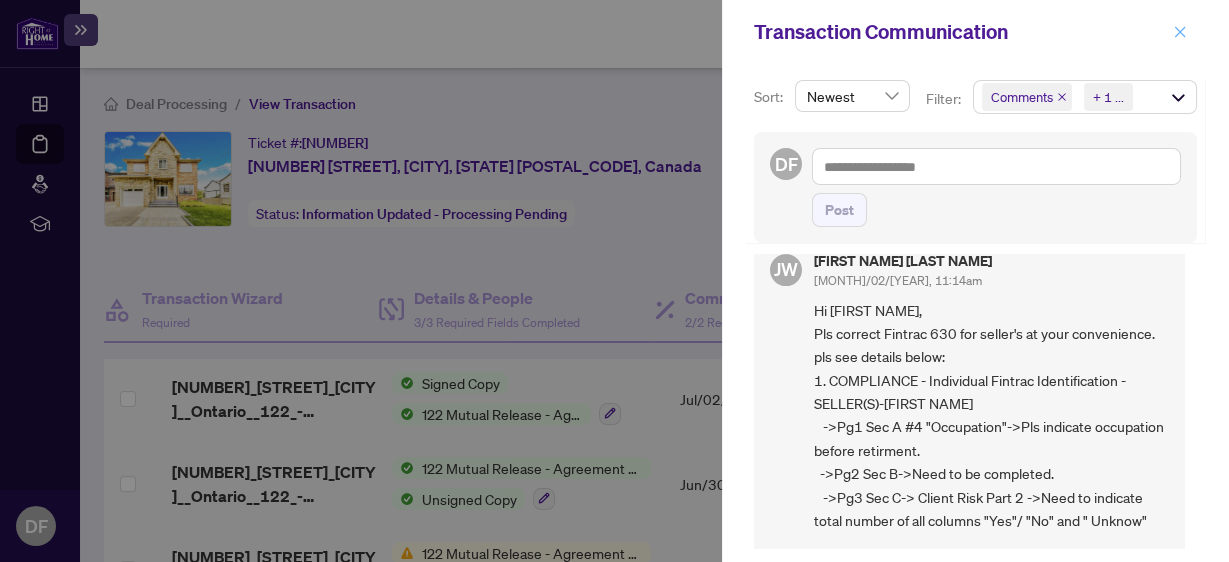 click 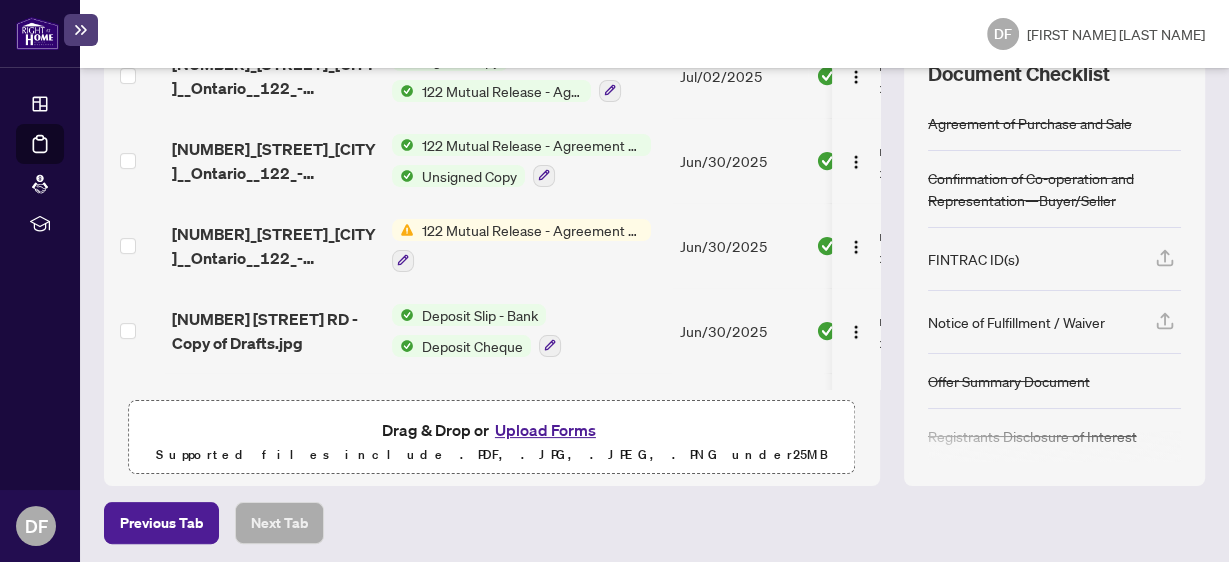 scroll, scrollTop: 325, scrollLeft: 0, axis: vertical 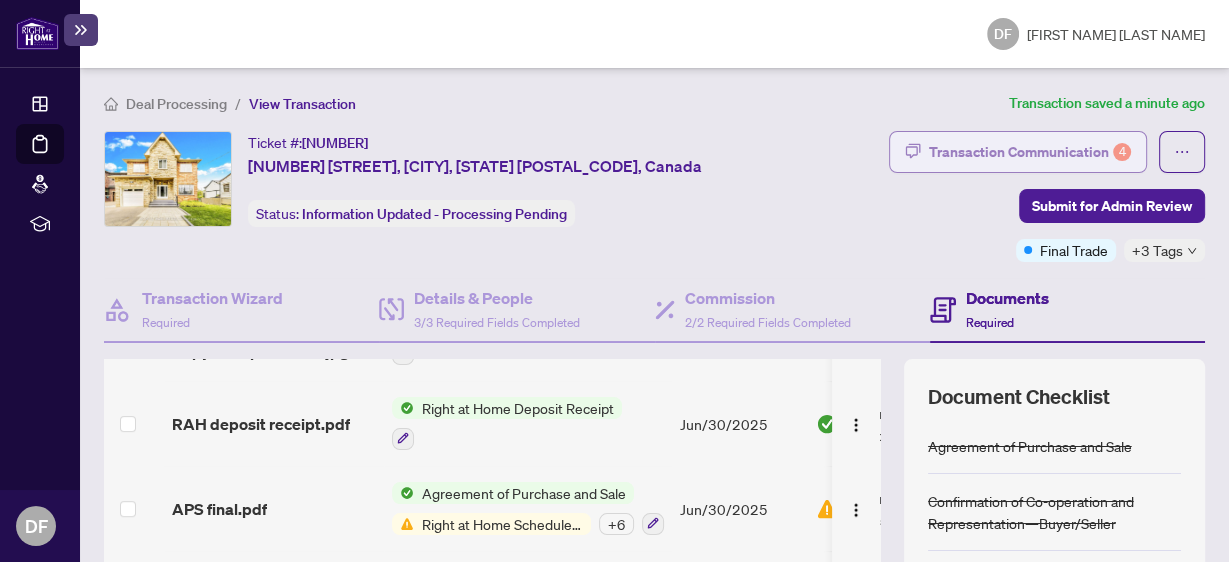 click on "Transaction Communication 4" at bounding box center (1030, 152) 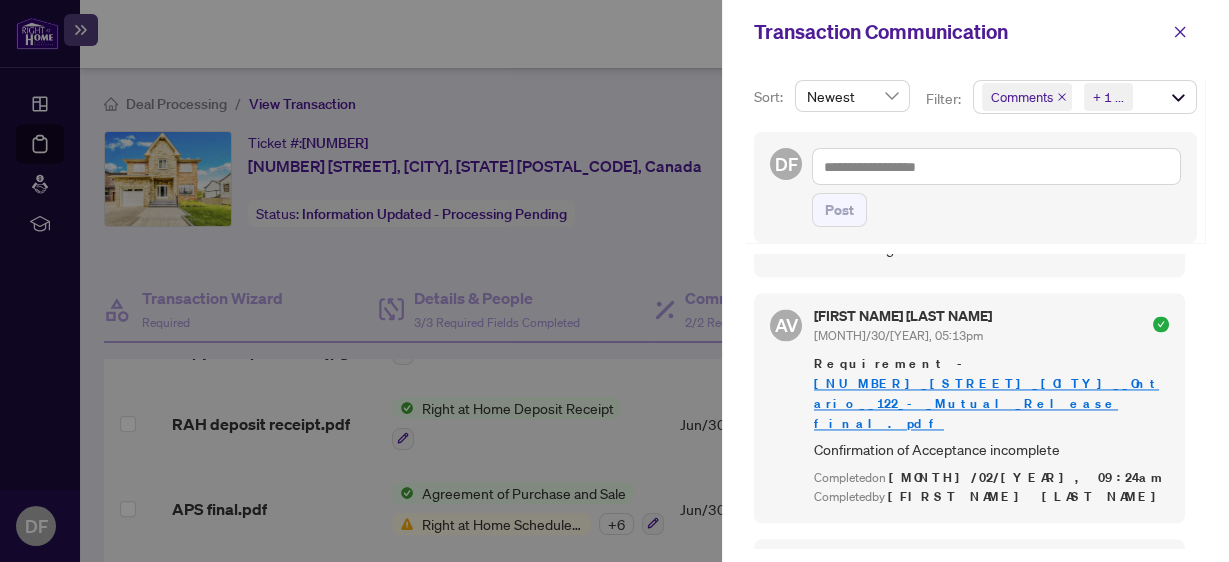 scroll, scrollTop: 2644, scrollLeft: 0, axis: vertical 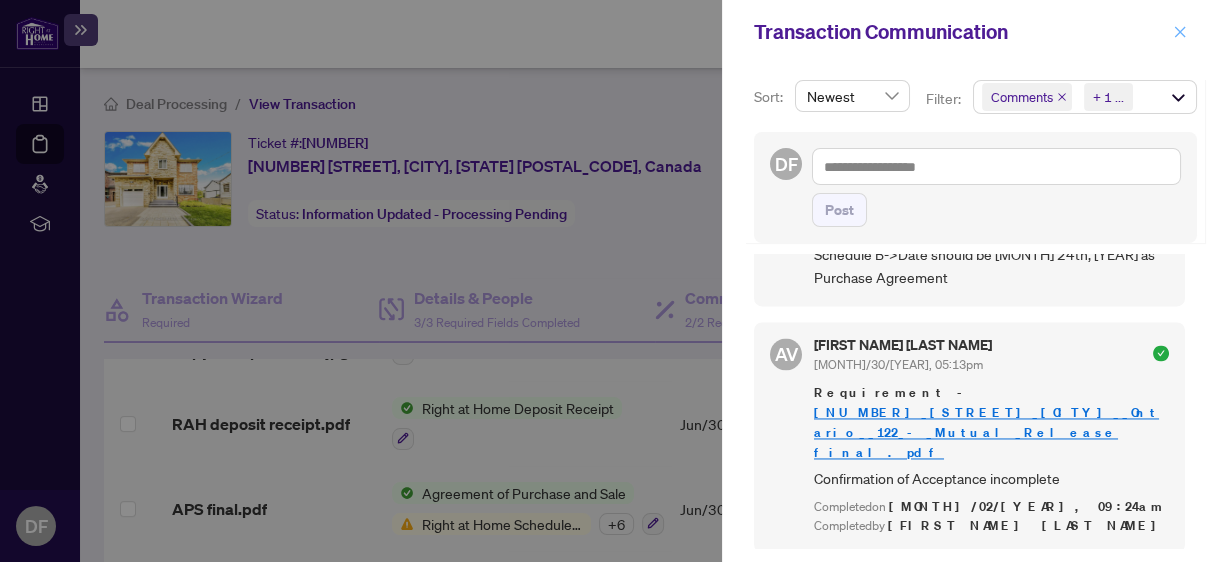 click 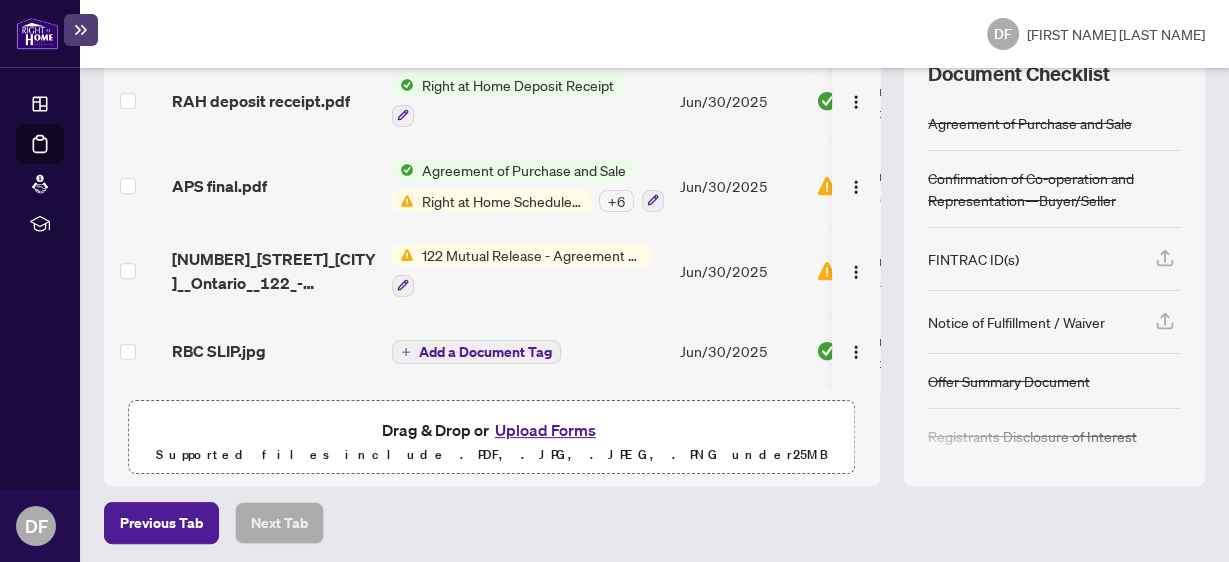 scroll, scrollTop: 325, scrollLeft: 0, axis: vertical 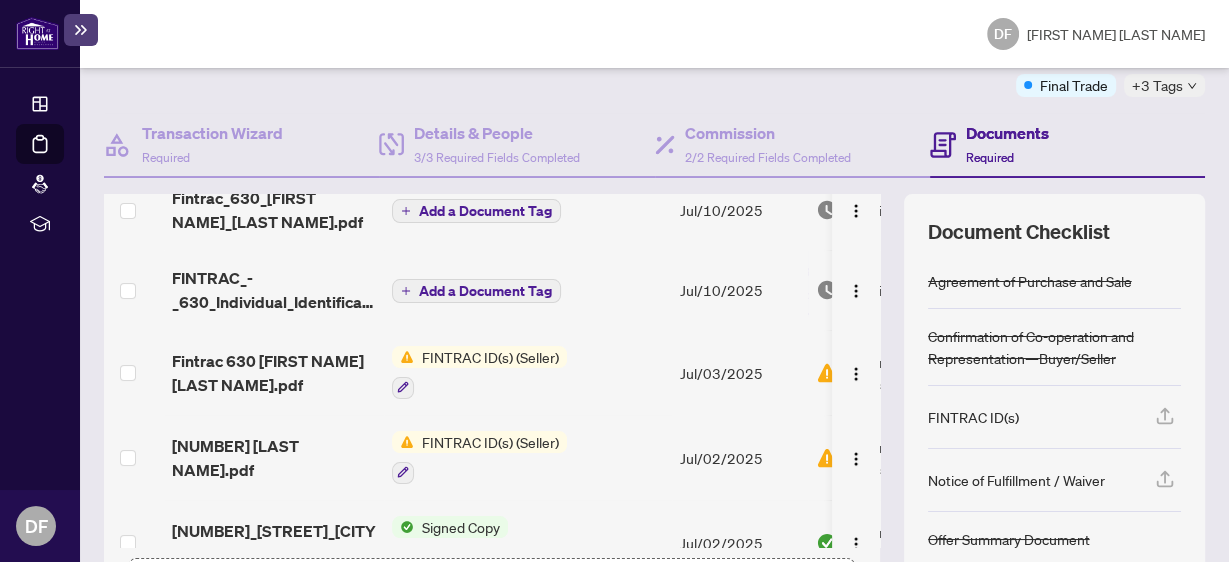 click on "FINTRAC ID(s) (Seller)" at bounding box center (490, 357) 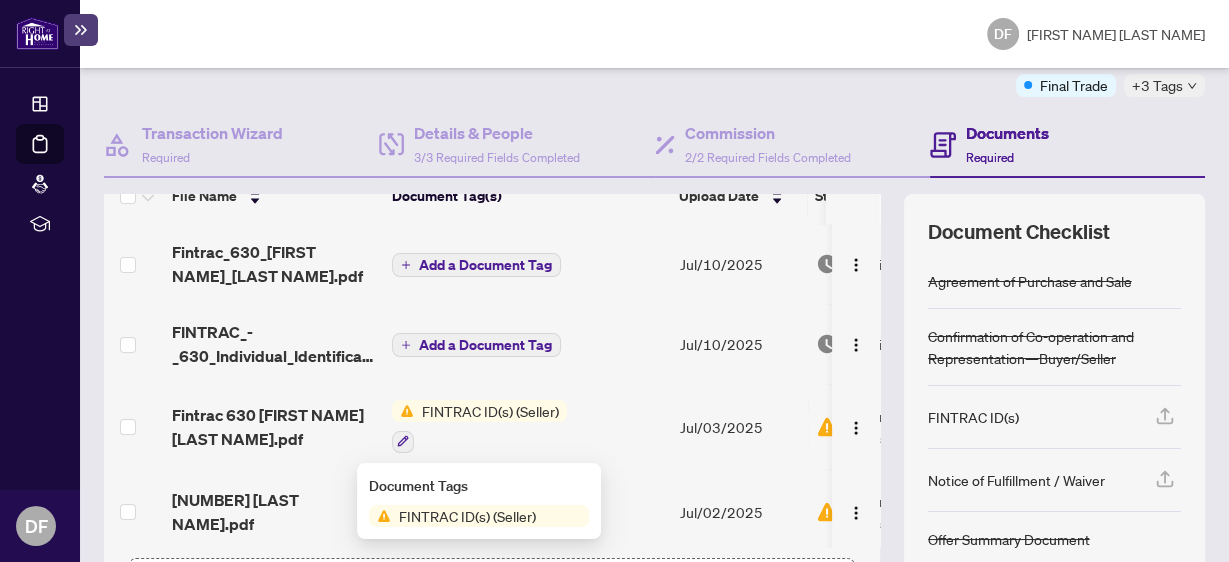 scroll, scrollTop: 0, scrollLeft: 0, axis: both 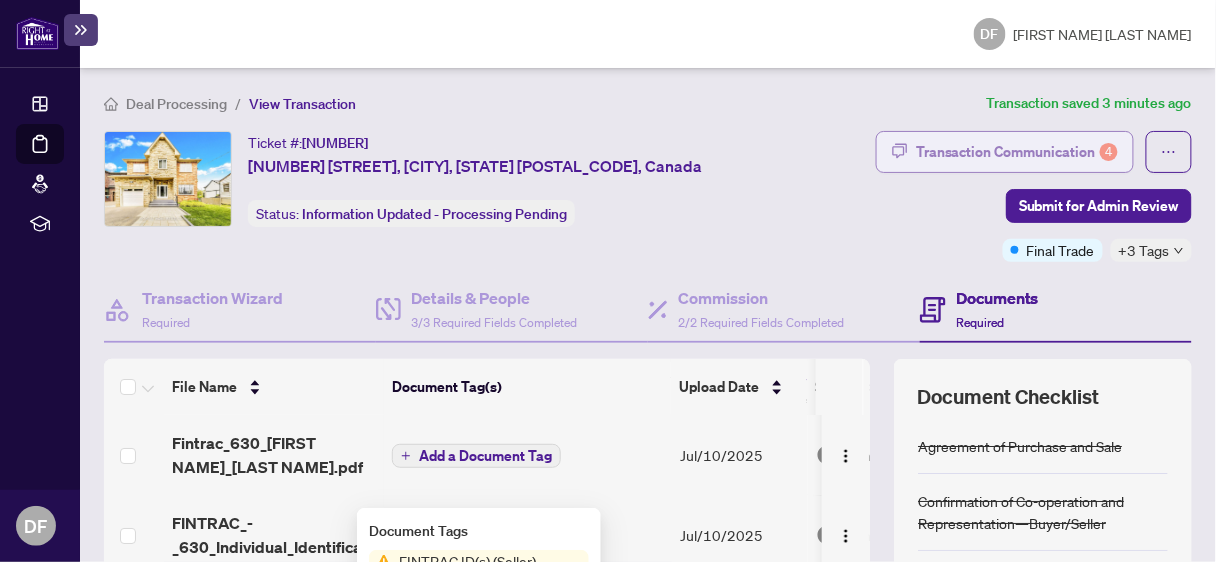 click on "Transaction Communication 4" at bounding box center [1017, 152] 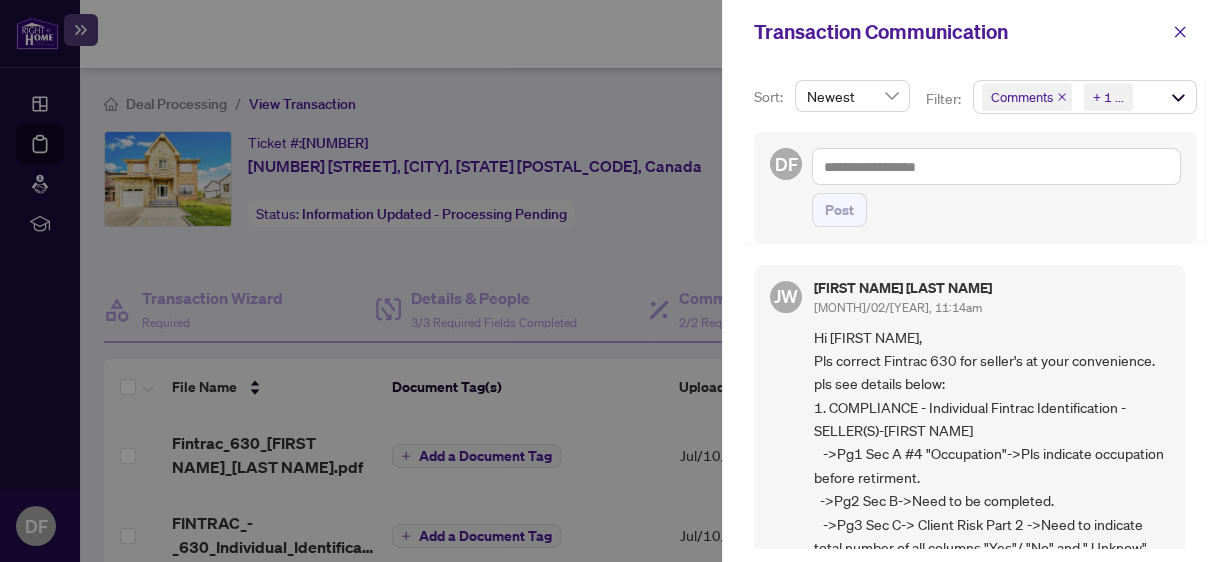 scroll, scrollTop: 560, scrollLeft: 0, axis: vertical 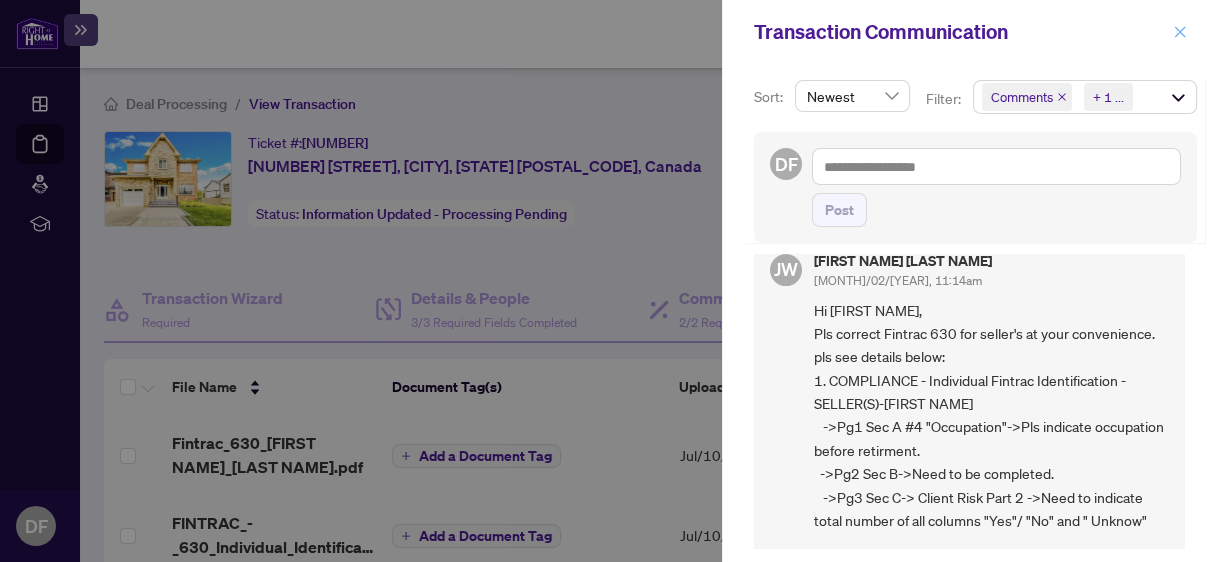 click 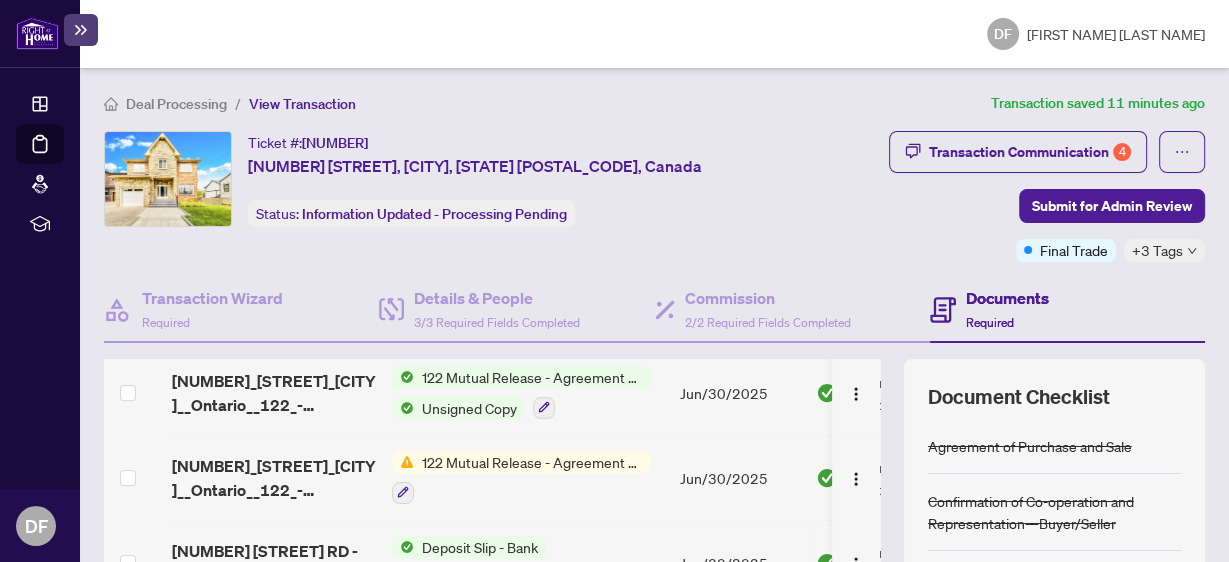 scroll, scrollTop: 789, scrollLeft: 0, axis: vertical 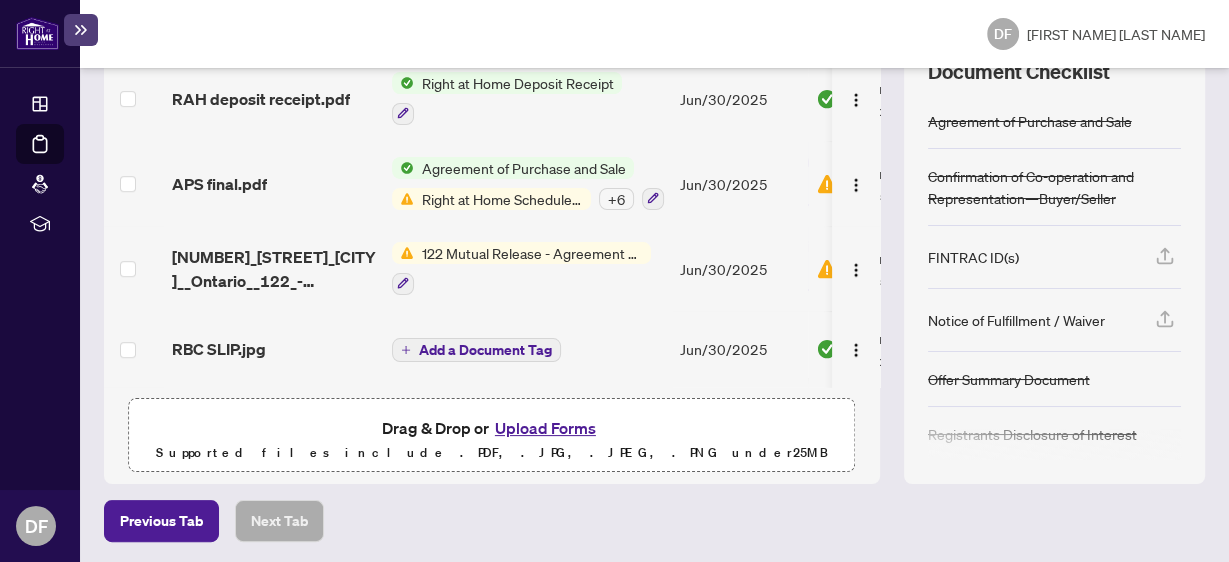 click on "Upload Forms" at bounding box center (545, 428) 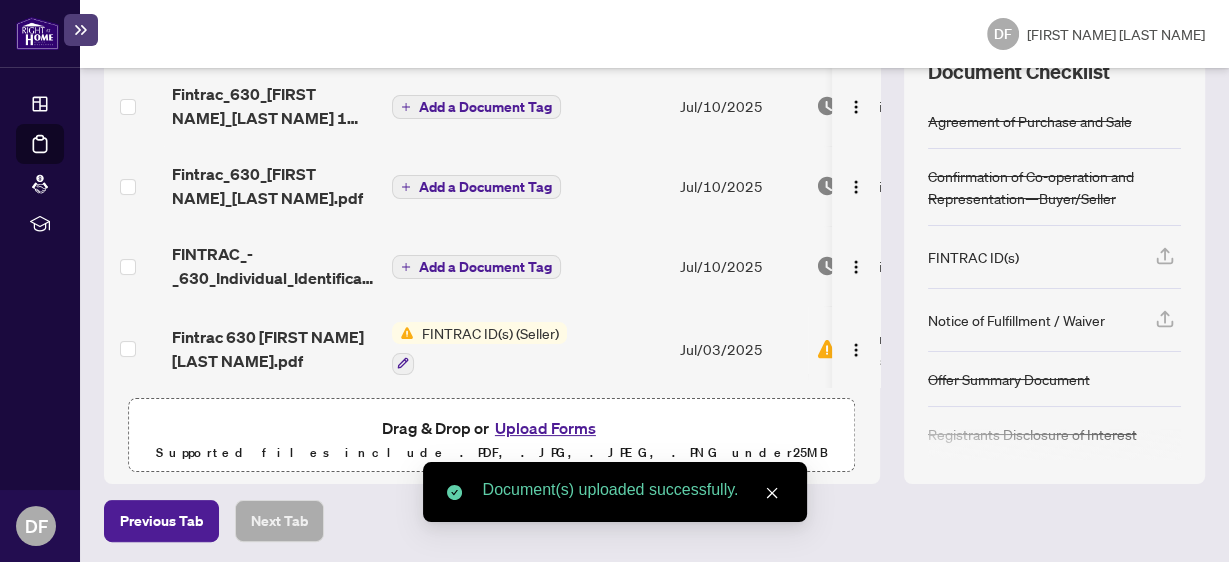 scroll, scrollTop: 0, scrollLeft: 0, axis: both 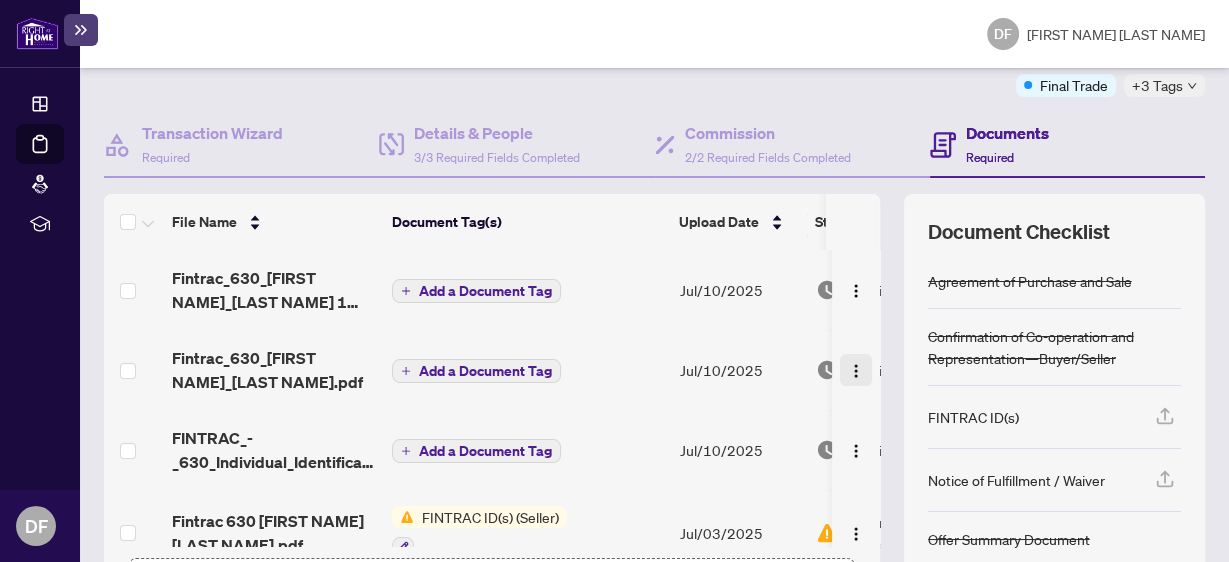 click at bounding box center (856, 371) 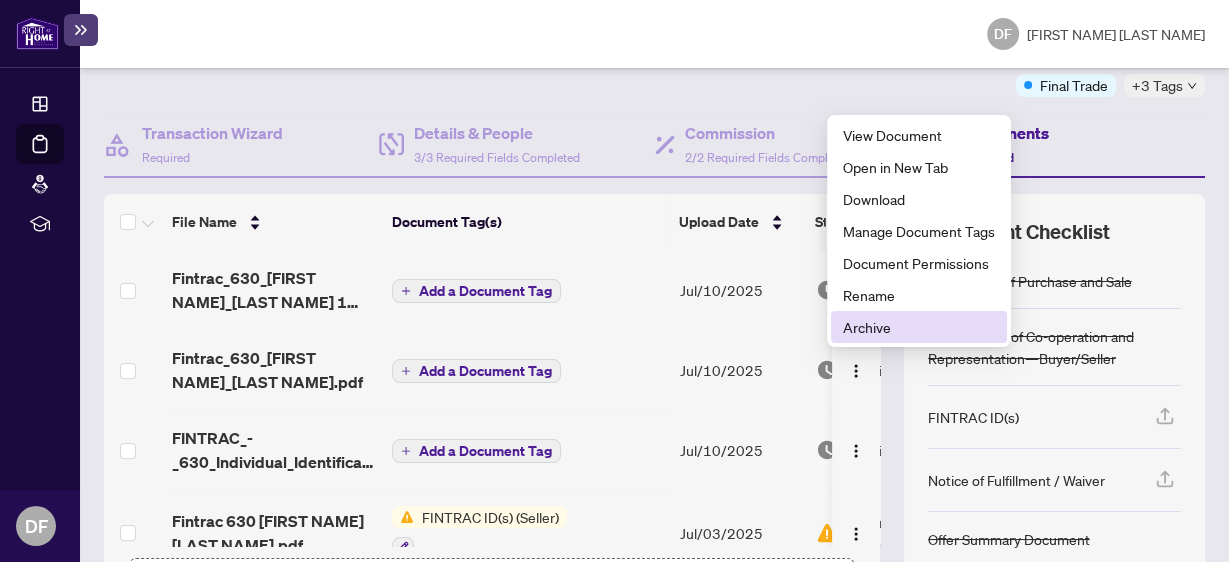 click on "Archive" at bounding box center [919, 327] 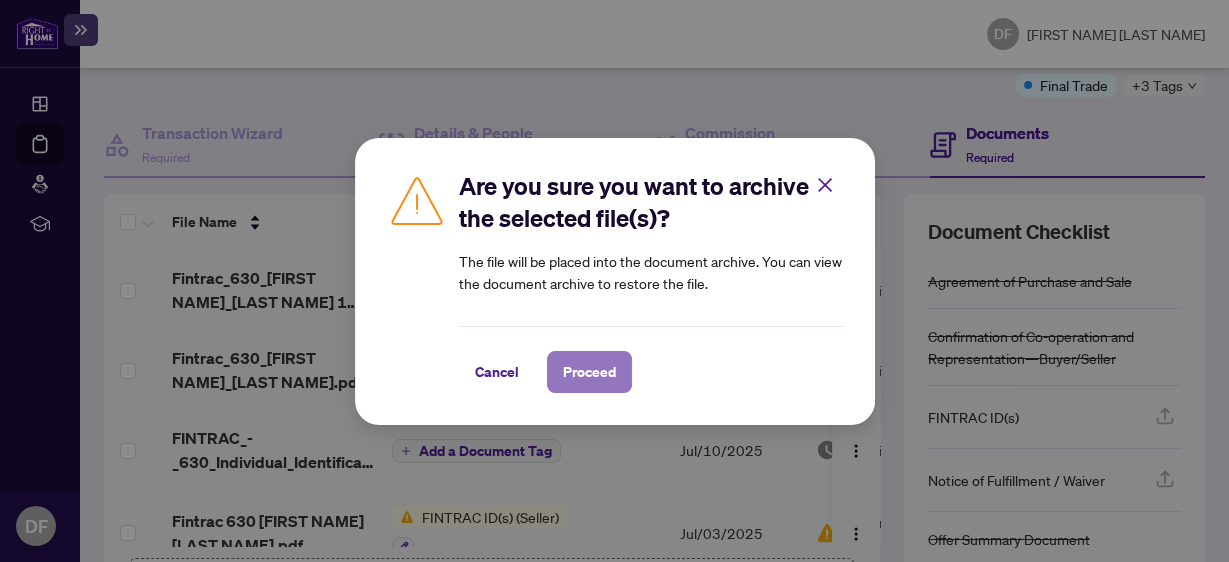 click on "Proceed" at bounding box center [589, 372] 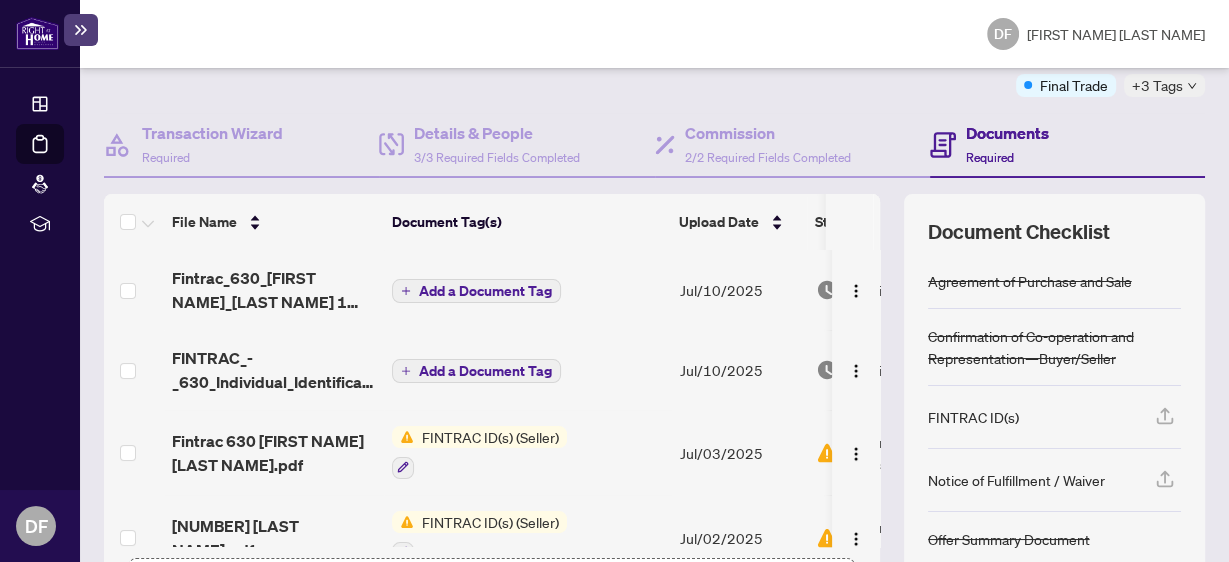 scroll, scrollTop: 0, scrollLeft: 0, axis: both 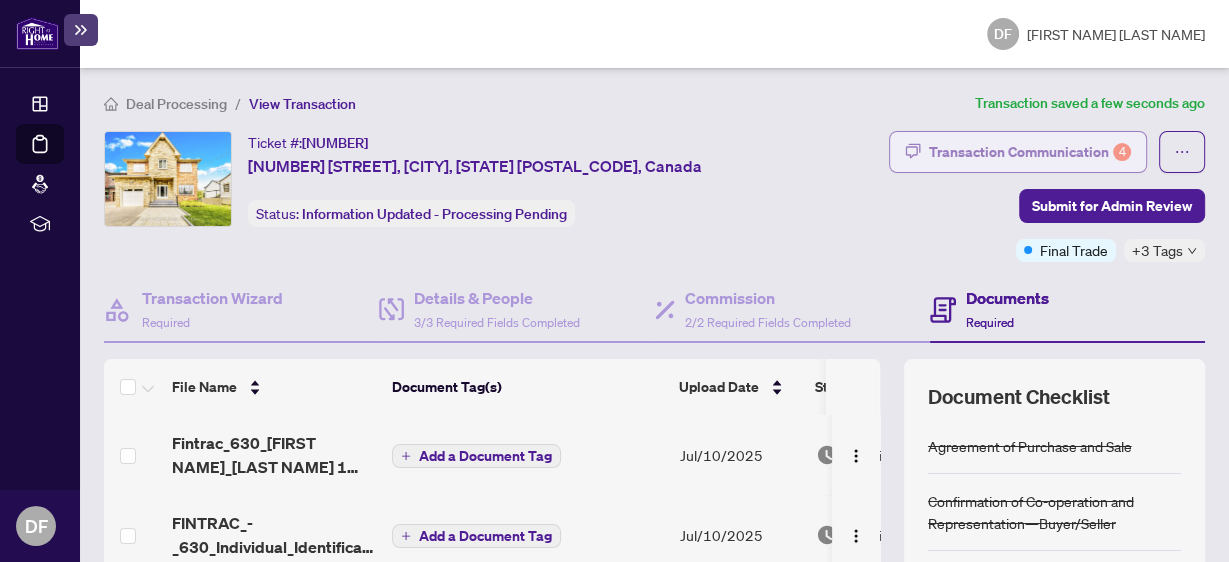 click on "Transaction Communication 4" at bounding box center (1030, 152) 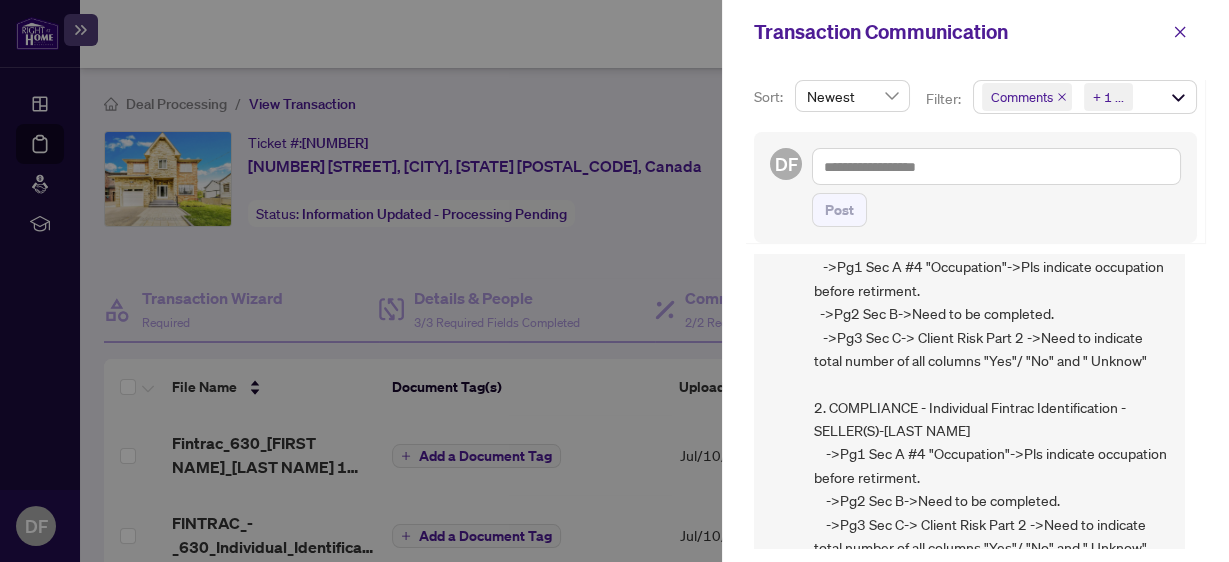 scroll, scrollTop: 800, scrollLeft: 0, axis: vertical 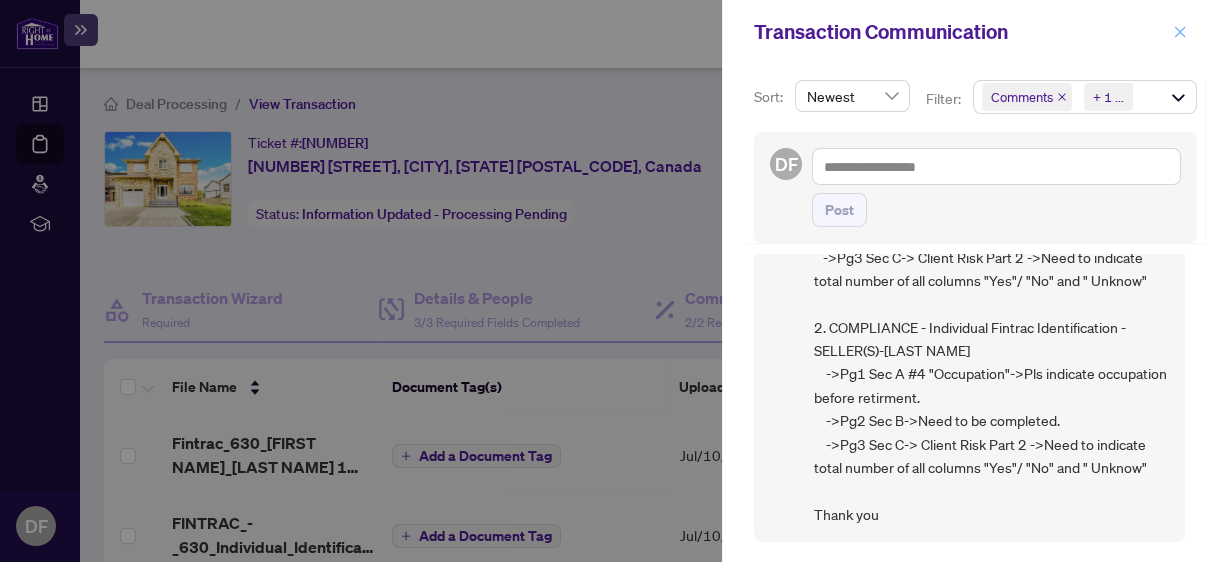 click 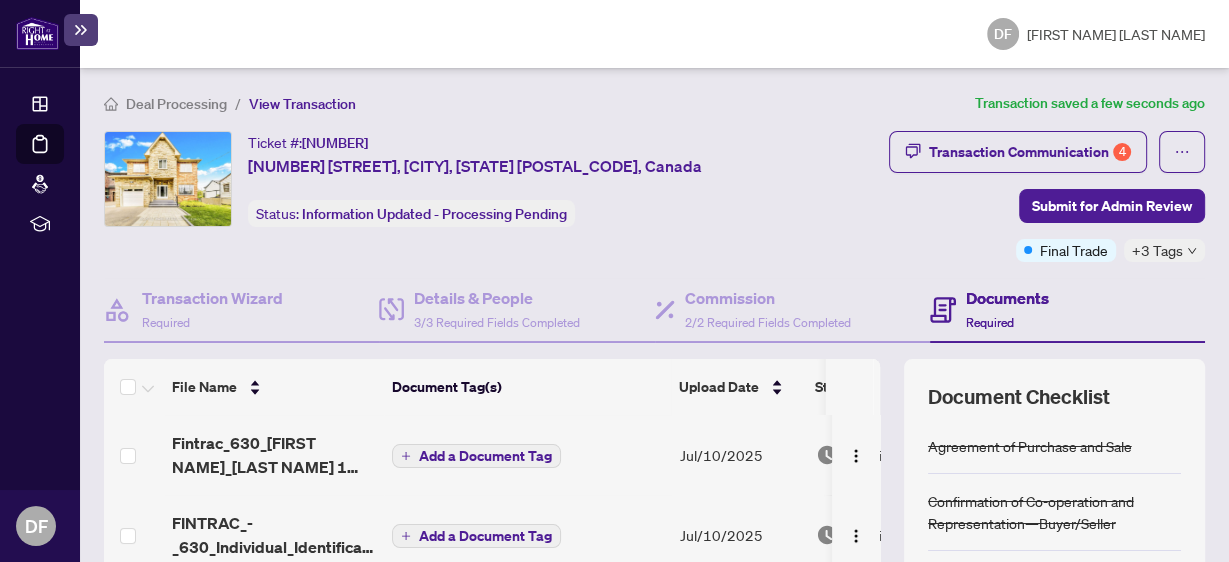 scroll, scrollTop: 80, scrollLeft: 0, axis: vertical 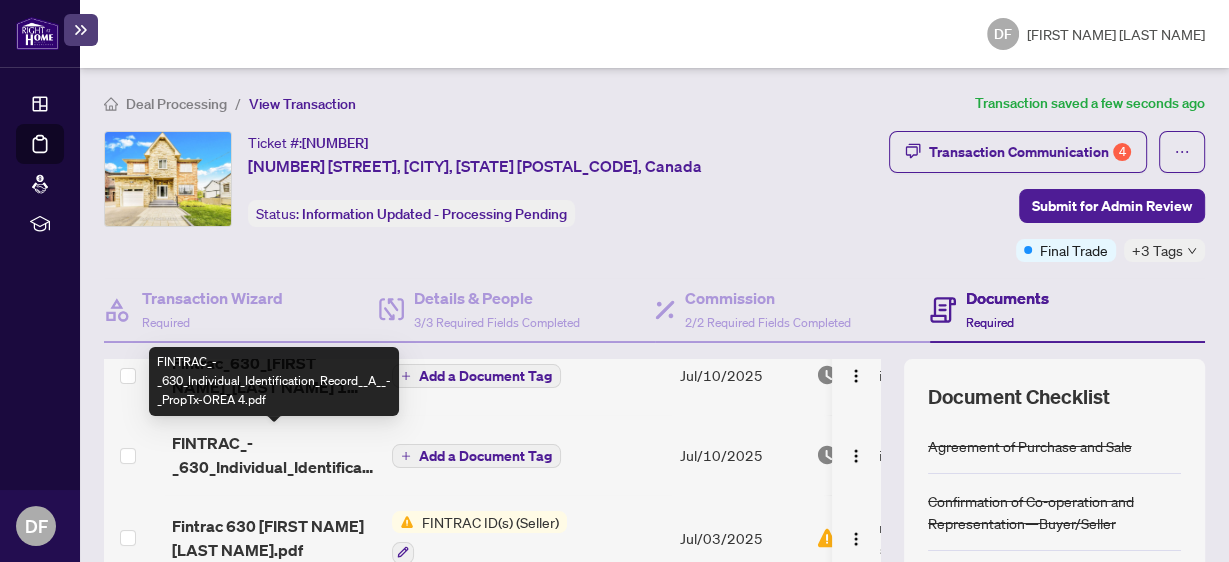 click on "FINTRAC_-_630_Individual_Identification_Record__A__-_PropTx-OREA 4.pdf" at bounding box center (274, 455) 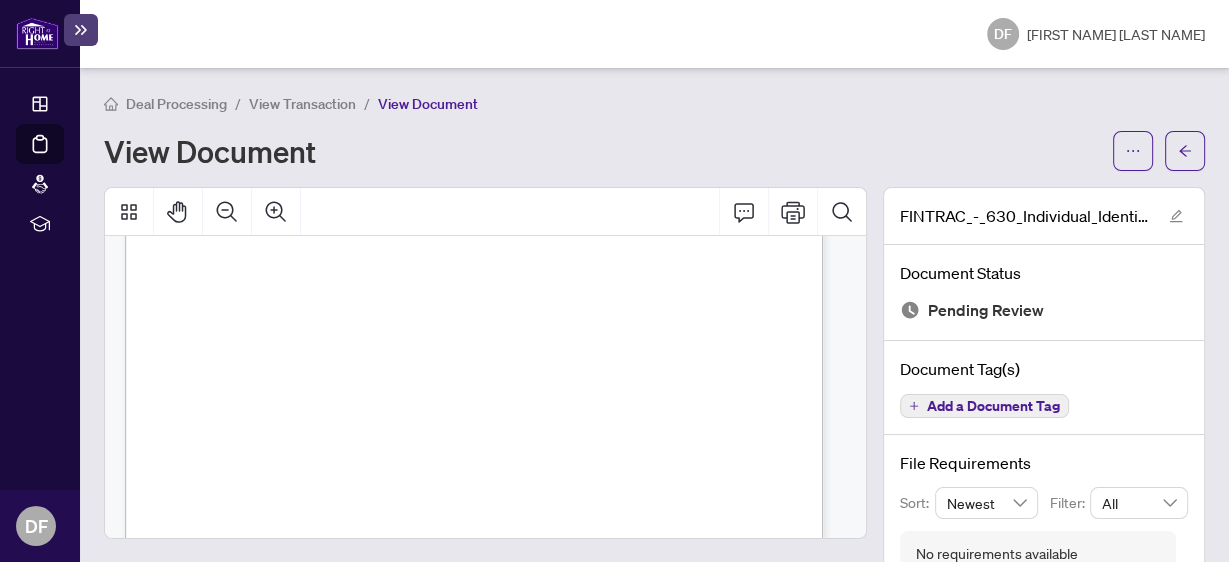 scroll, scrollTop: 400, scrollLeft: 0, axis: vertical 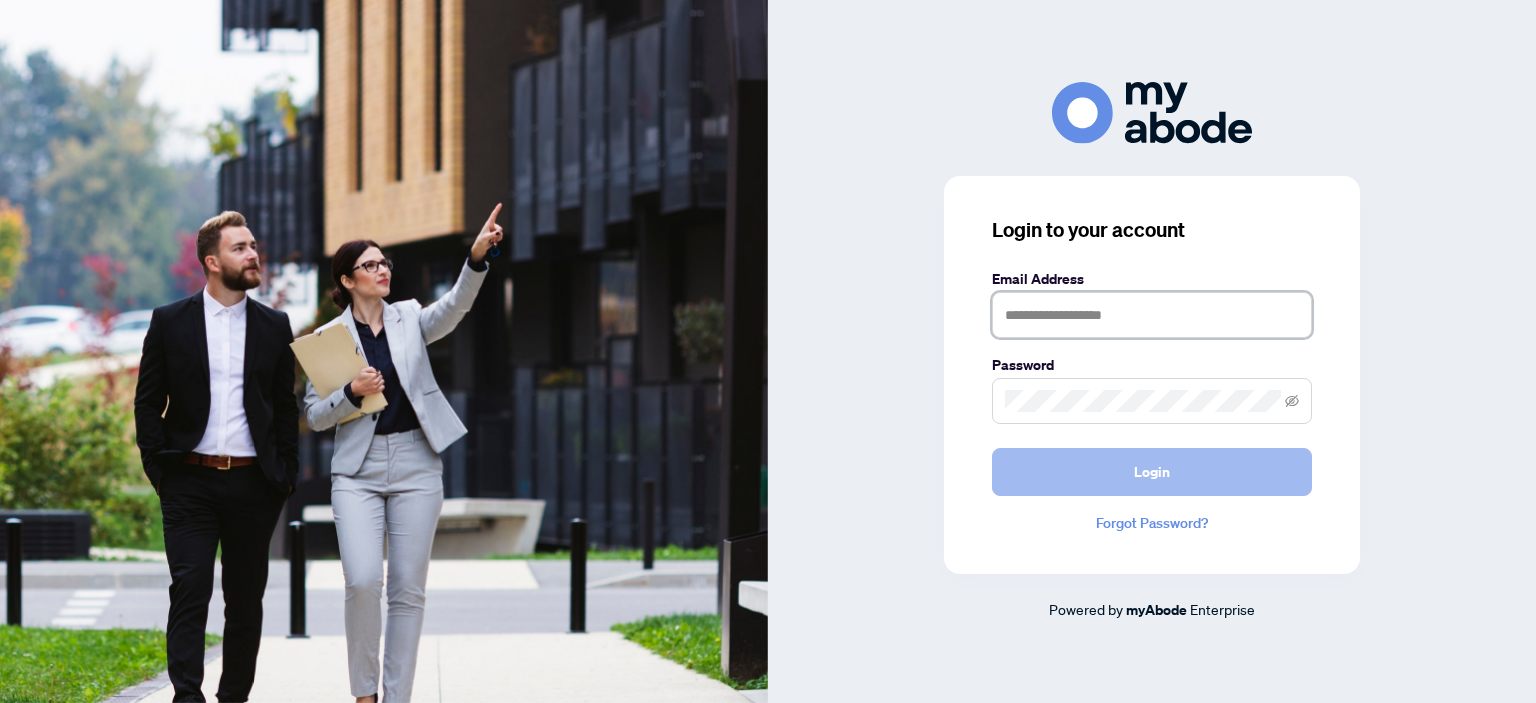 type on "**********" 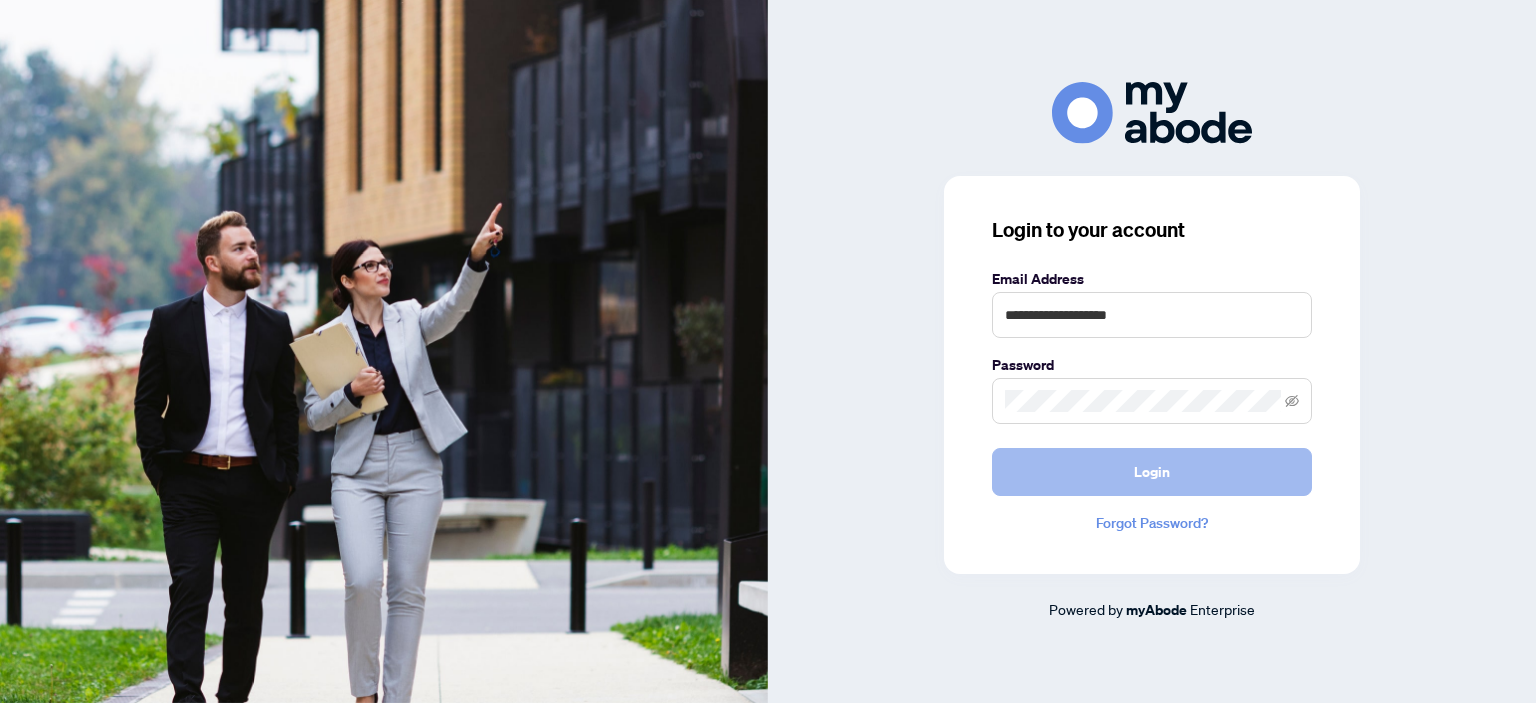 click on "Login" at bounding box center [1152, 472] 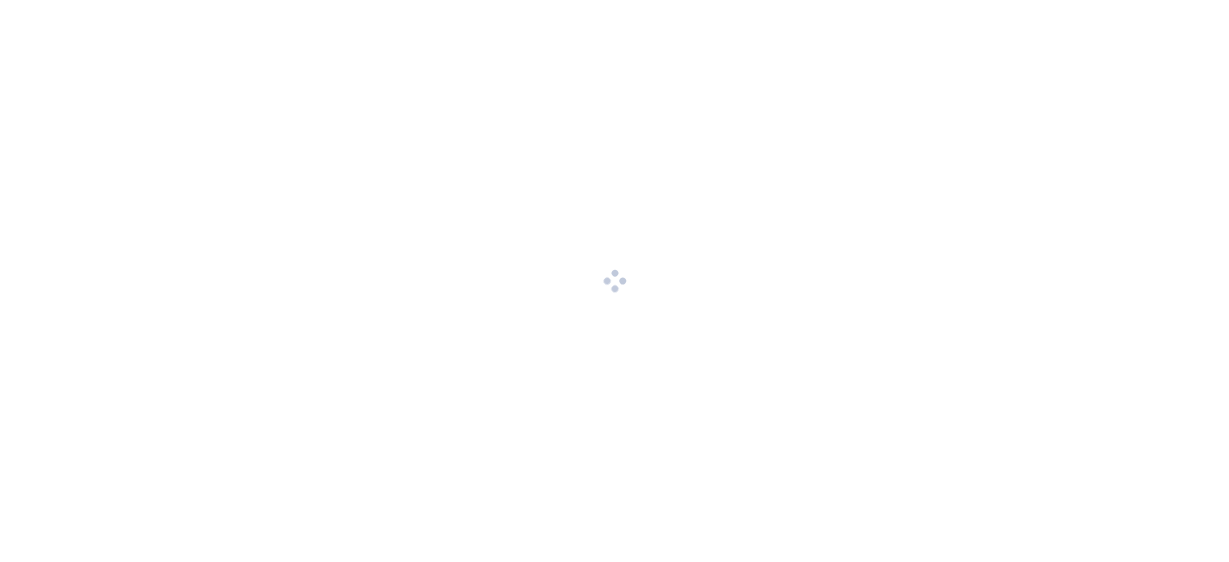 scroll, scrollTop: 0, scrollLeft: 0, axis: both 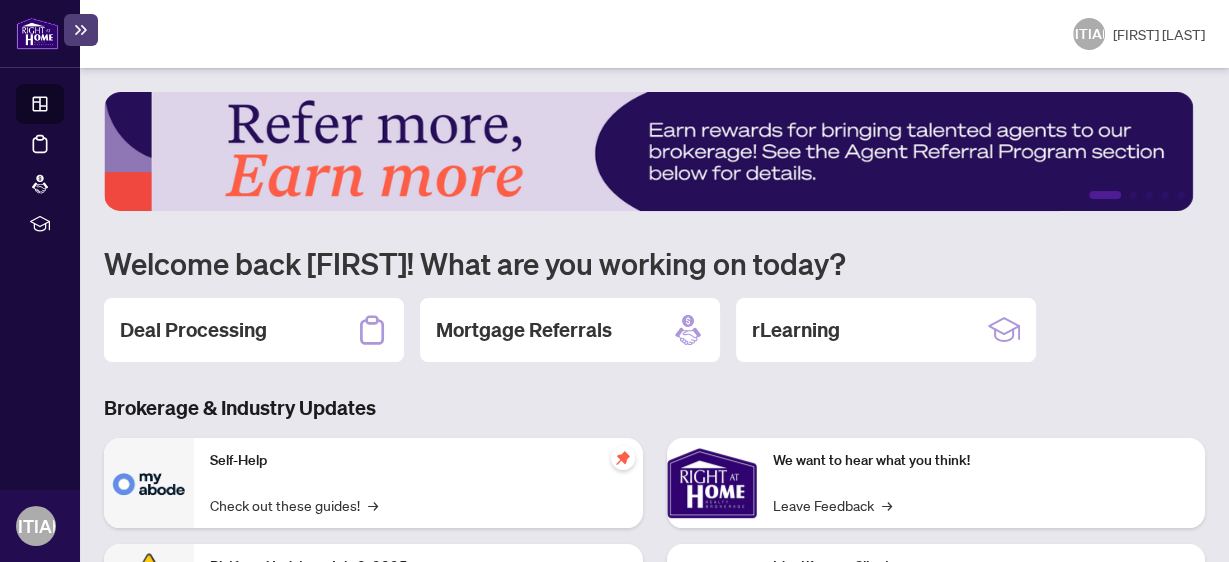 click on "Deal Processing" at bounding box center [193, 330] 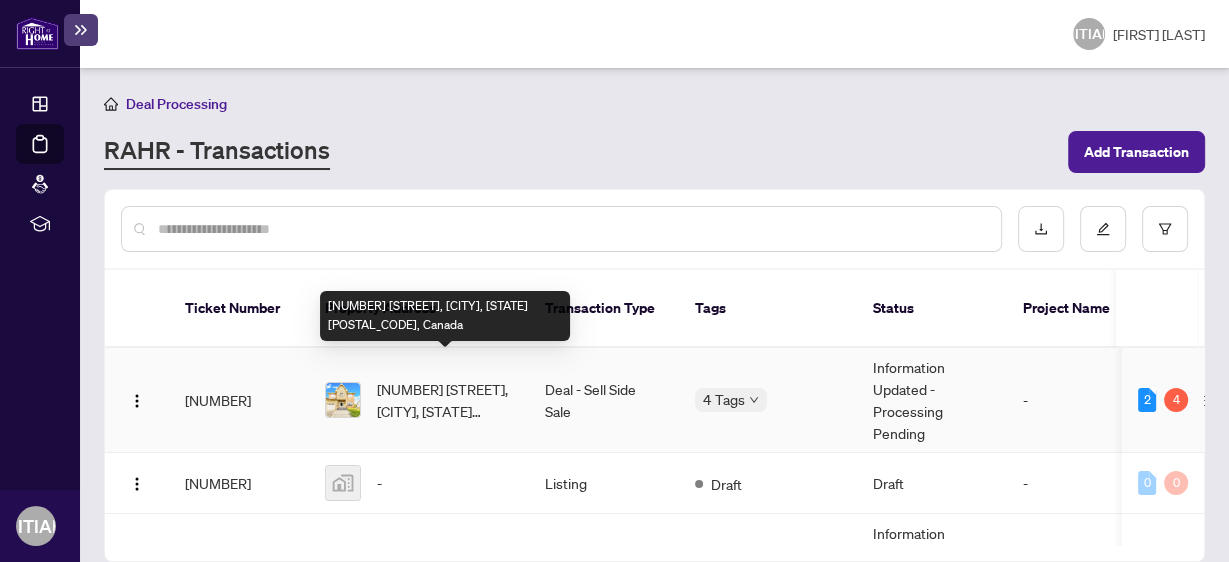 click on "[NUMBER] [STREET], [CITY], [STATE] [POSTAL_CODE], Canada" at bounding box center [445, 400] 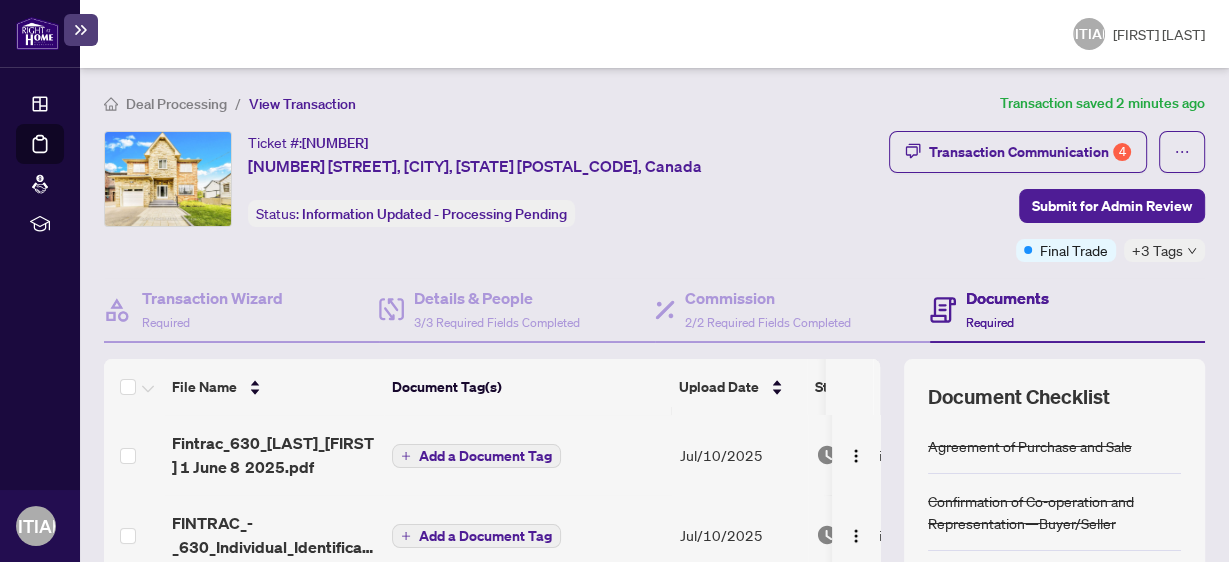 scroll, scrollTop: 240, scrollLeft: 0, axis: vertical 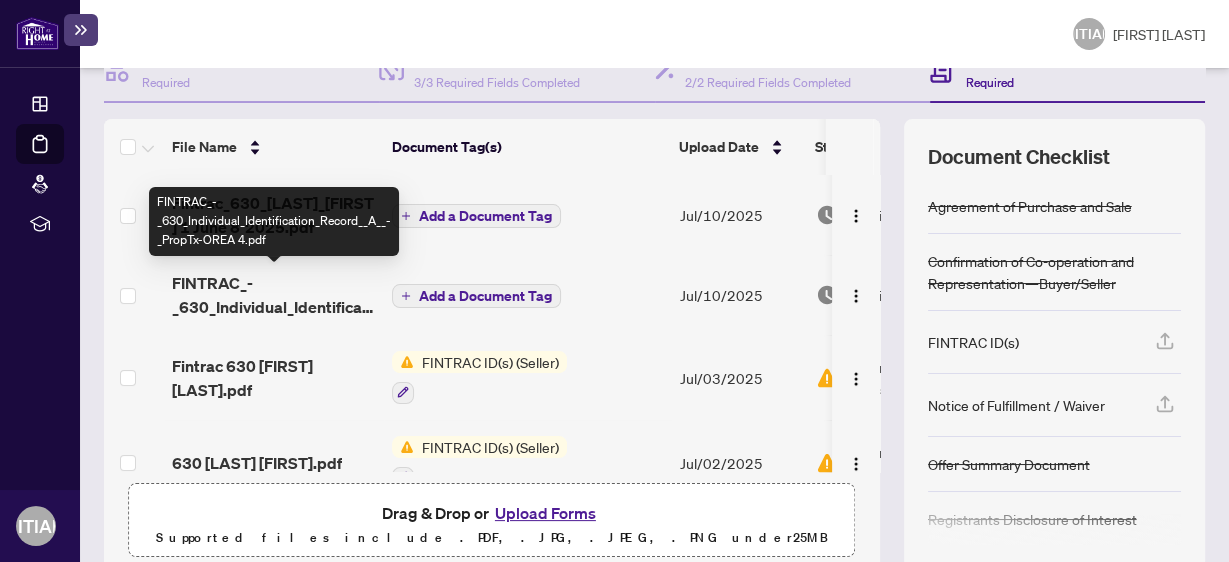 click on "FINTRAC_-_630_Individual_Identification_Record__A__-_PropTx-OREA 4.pdf" at bounding box center [274, 295] 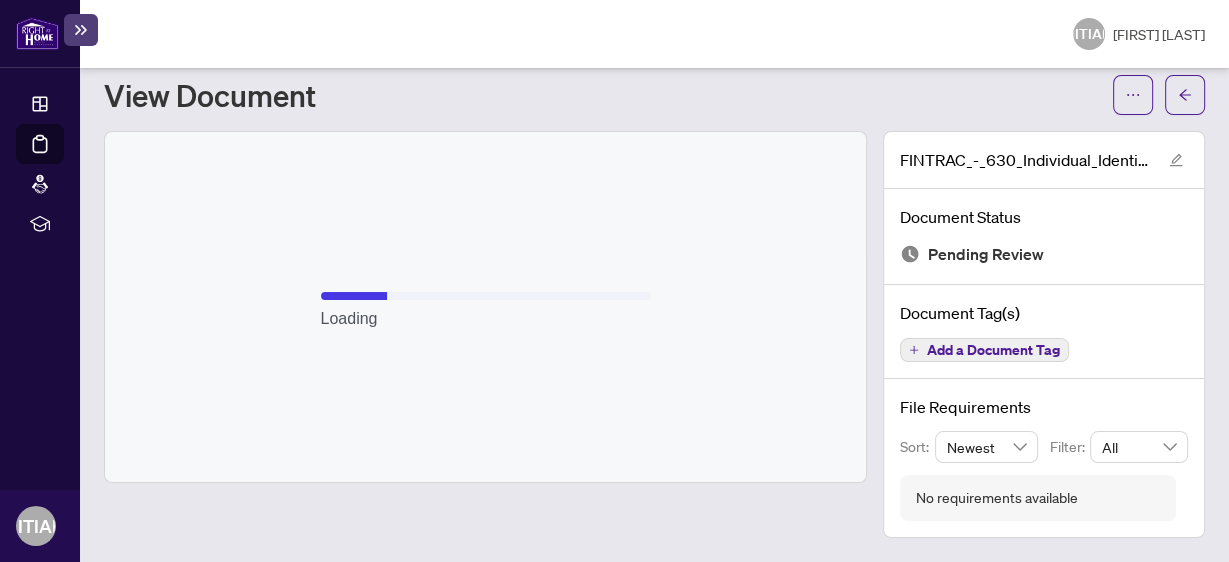 scroll, scrollTop: 51, scrollLeft: 0, axis: vertical 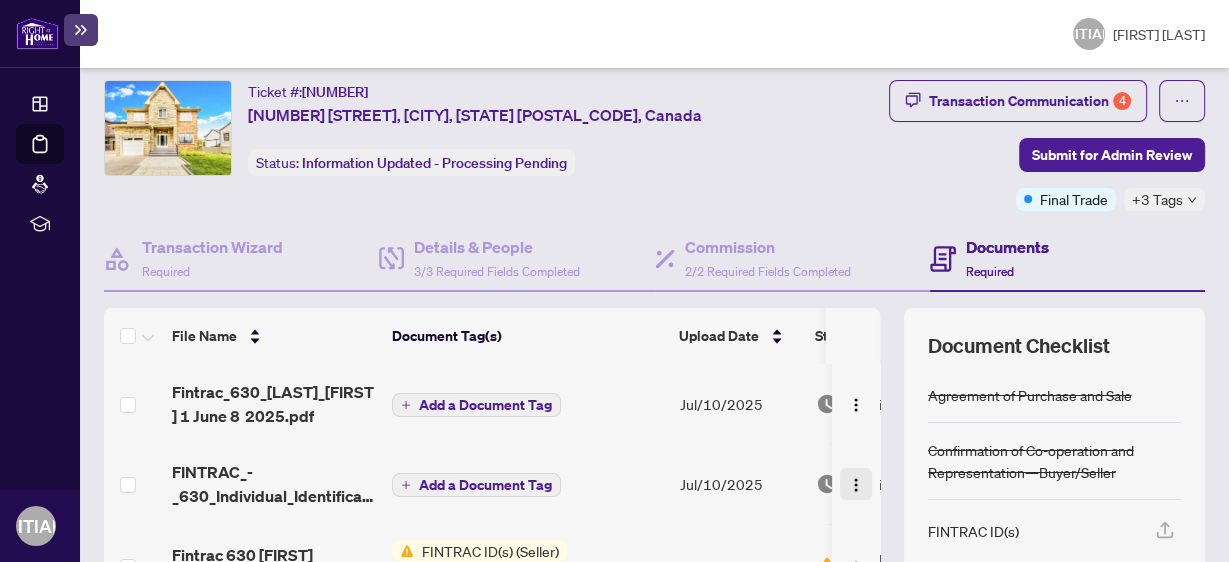 click at bounding box center (856, 485) 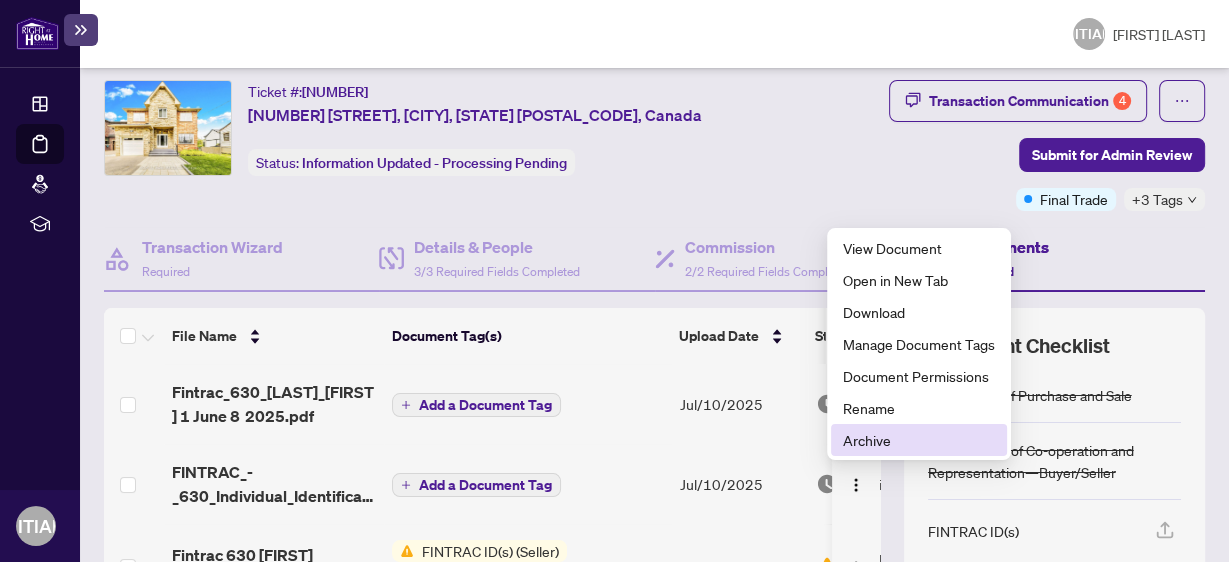 click on "Archive" at bounding box center (919, 440) 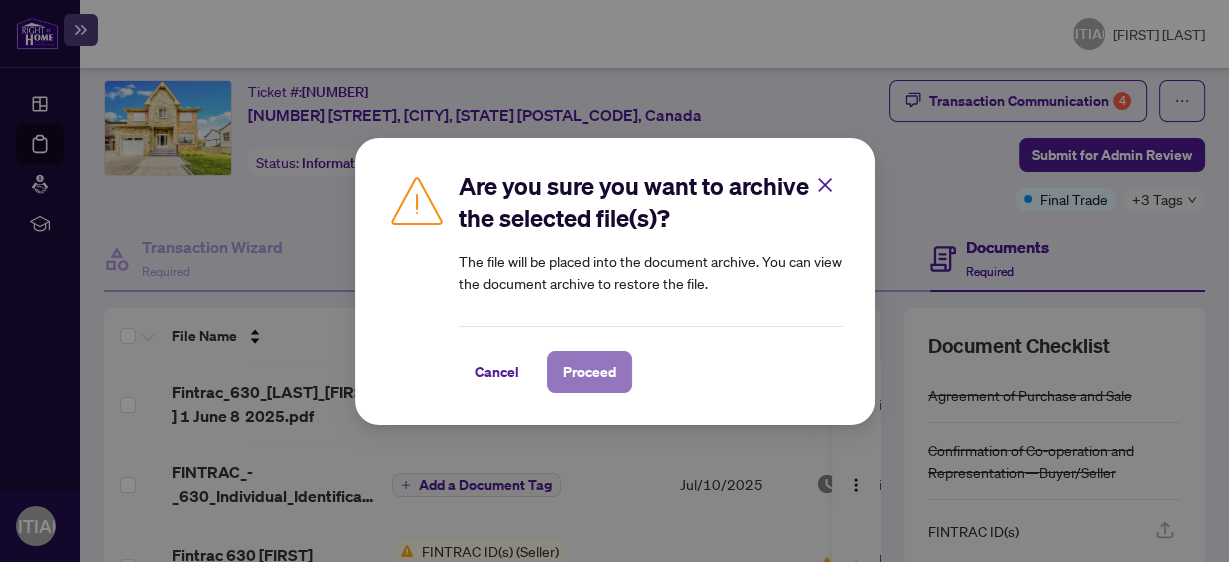 click on "Proceed" at bounding box center (589, 372) 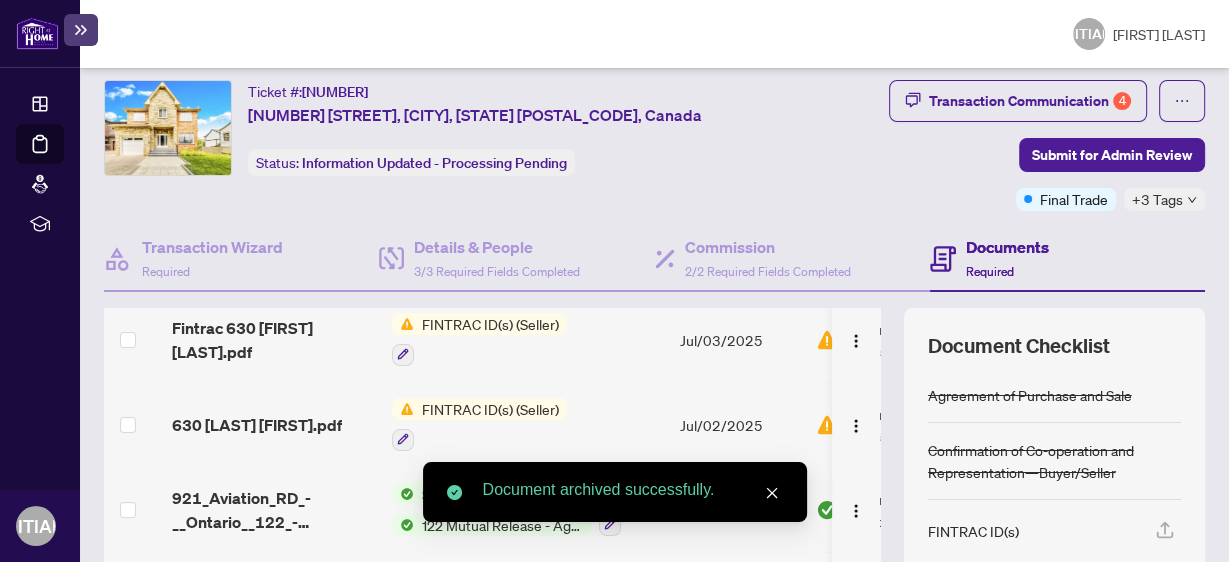 scroll, scrollTop: 240, scrollLeft: 0, axis: vertical 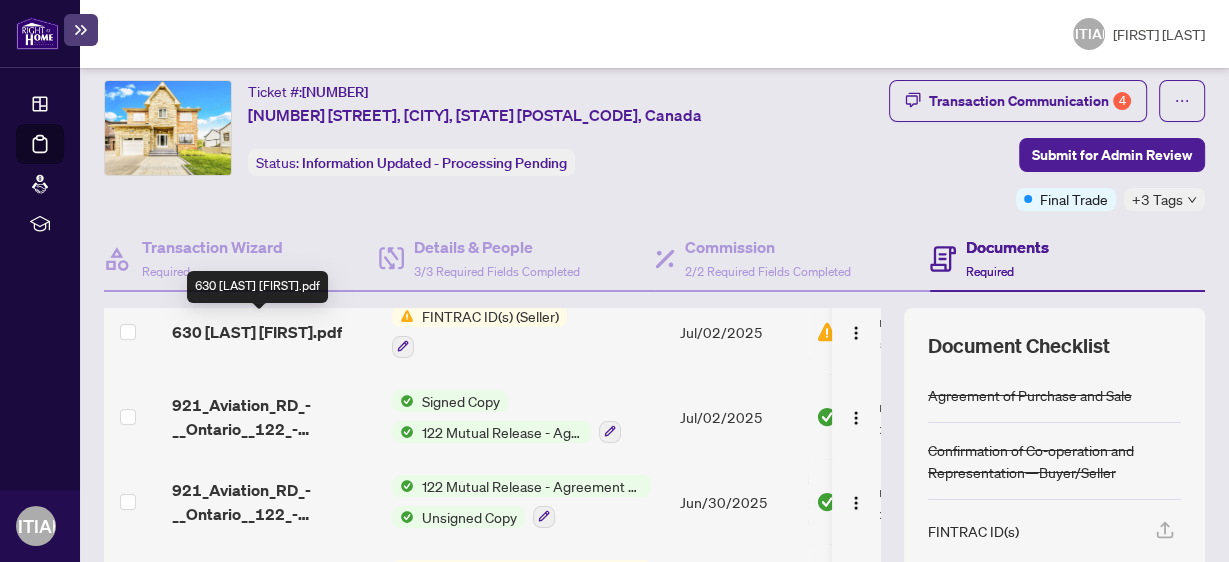 click on "630 [LAST] [FIRST].pdf" at bounding box center [257, 332] 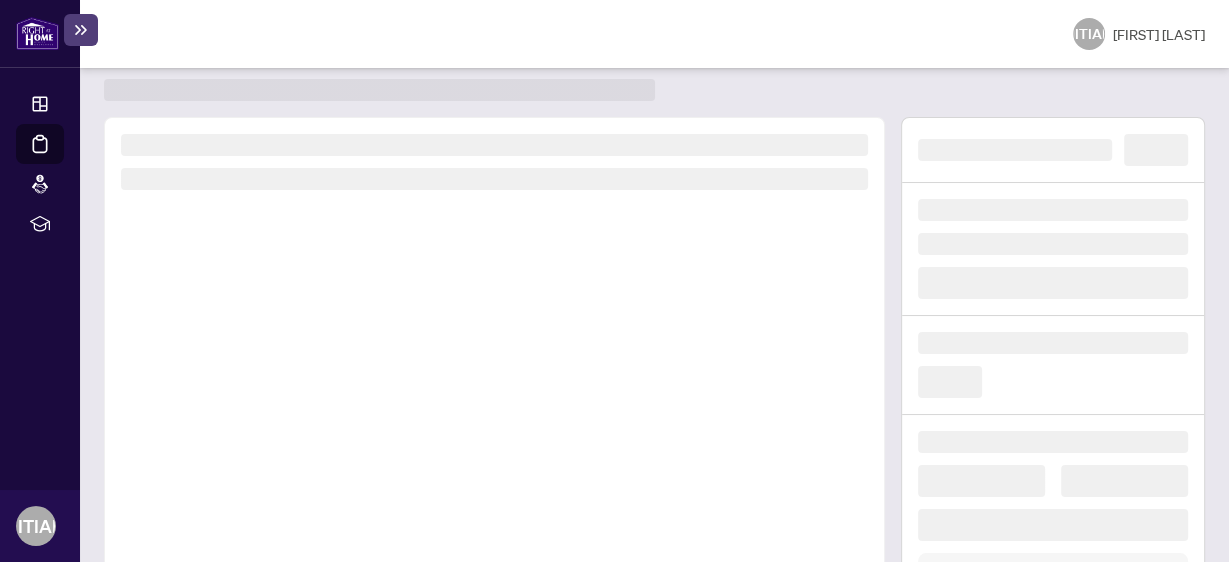 scroll, scrollTop: 51, scrollLeft: 0, axis: vertical 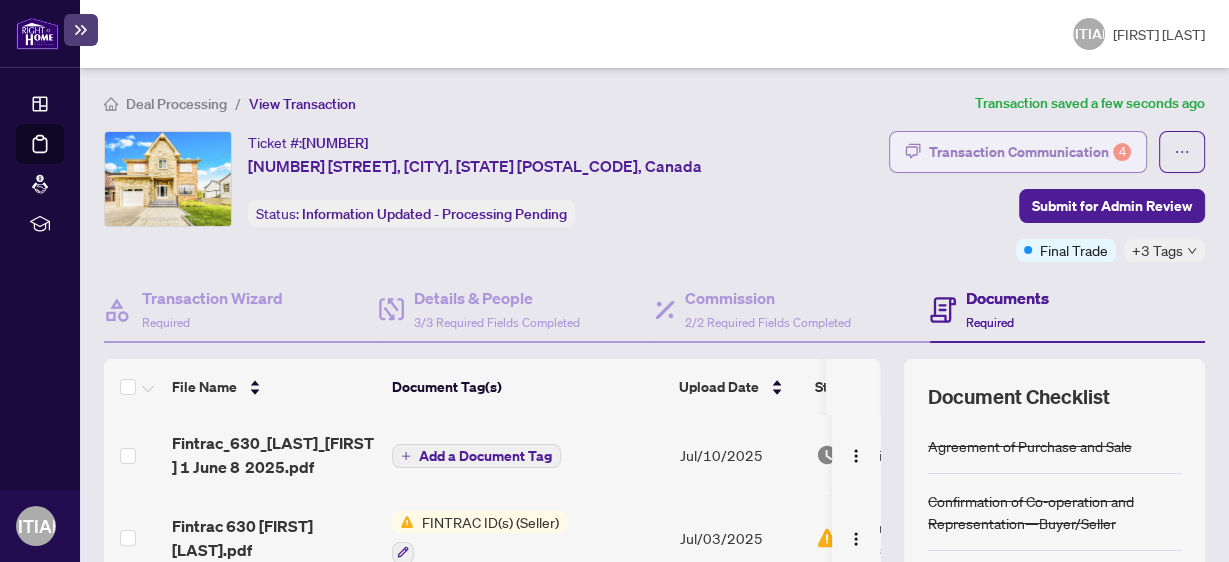 click on "Transaction Communication 4" at bounding box center [1030, 152] 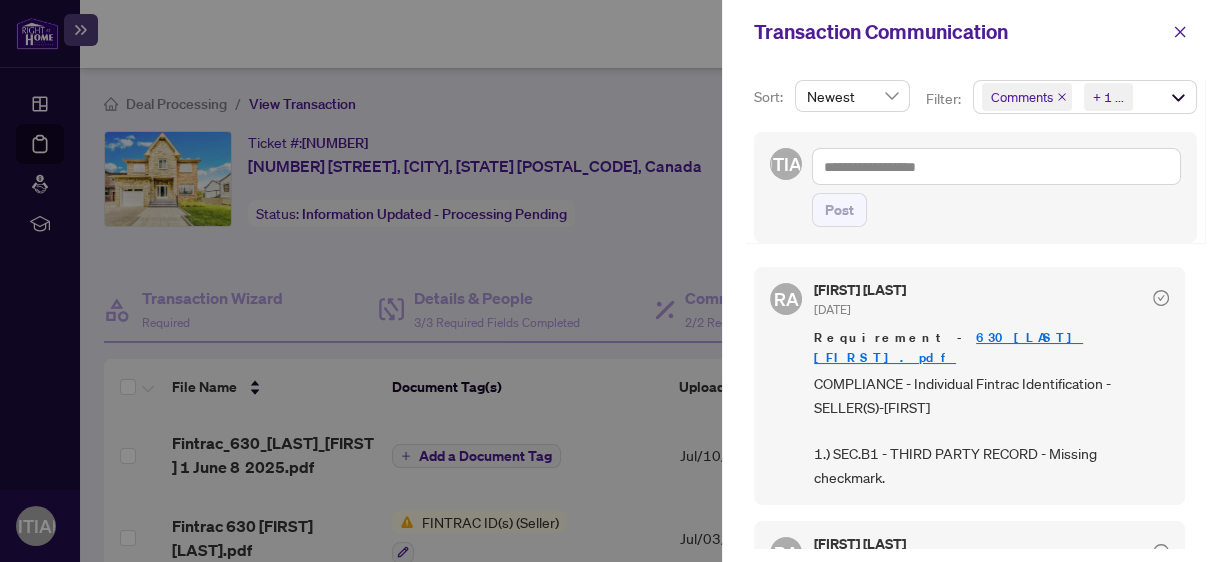 scroll, scrollTop: 1, scrollLeft: 0, axis: vertical 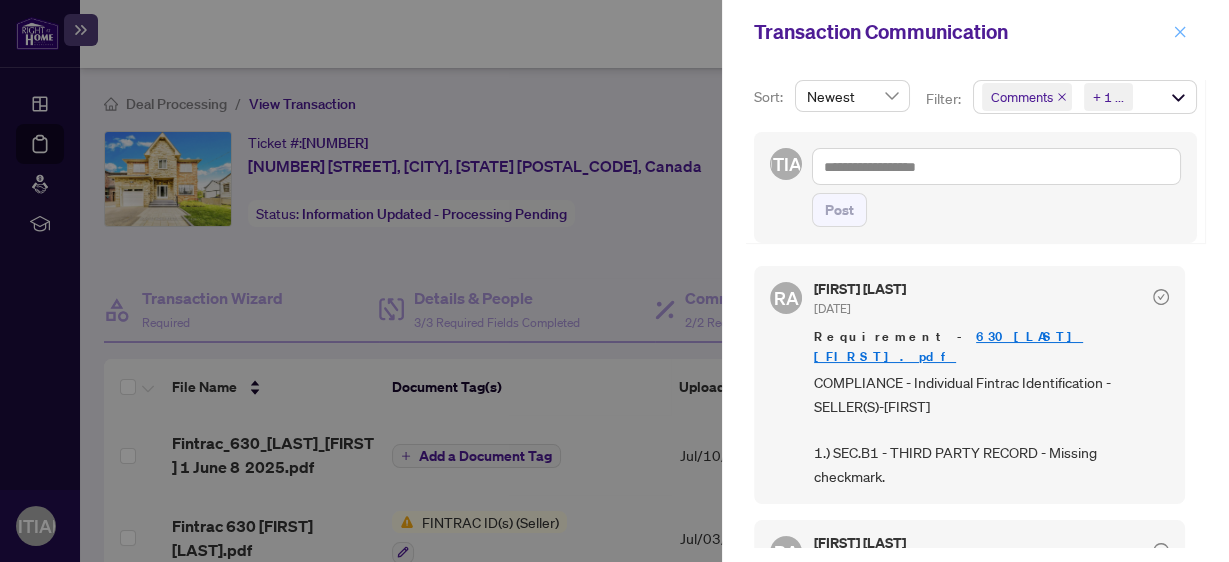 click 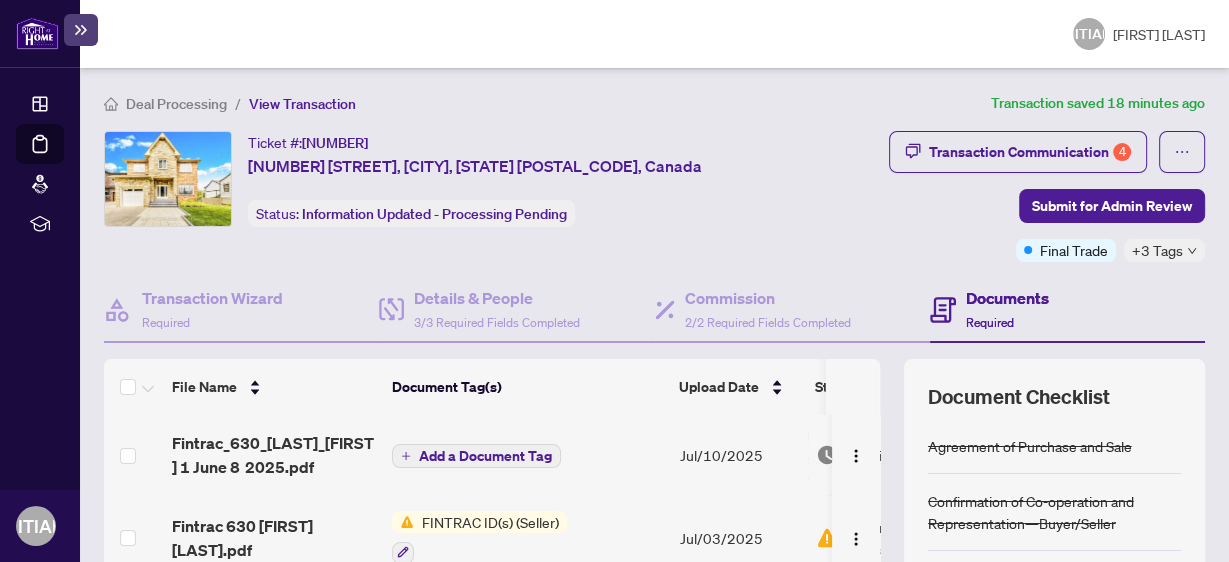 scroll, scrollTop: 325, scrollLeft: 0, axis: vertical 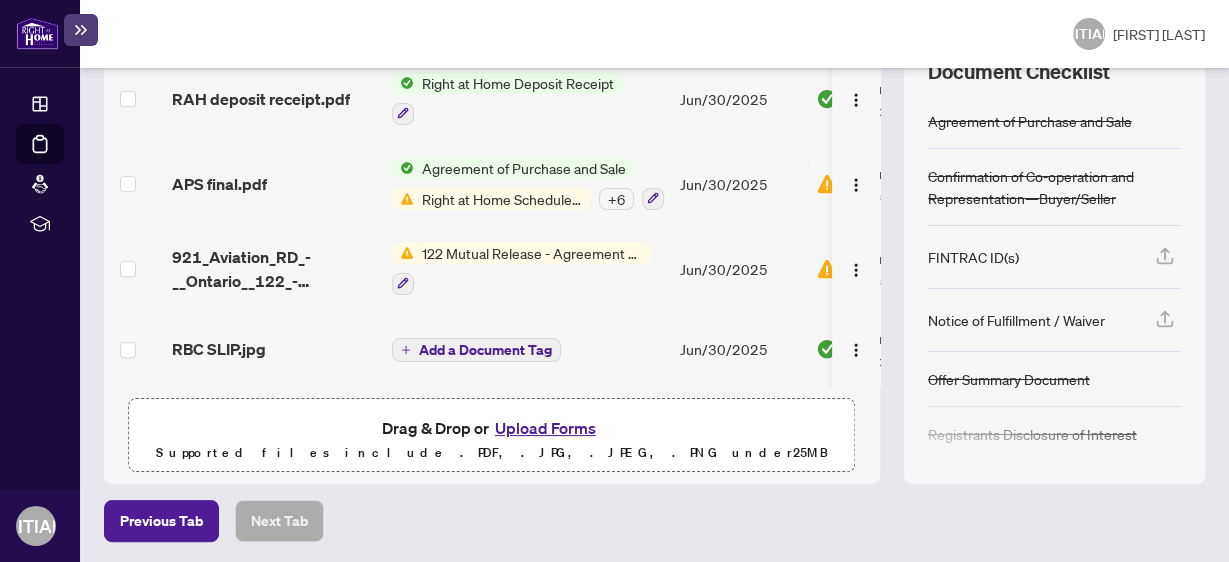 click on "Upload Forms" at bounding box center (545, 428) 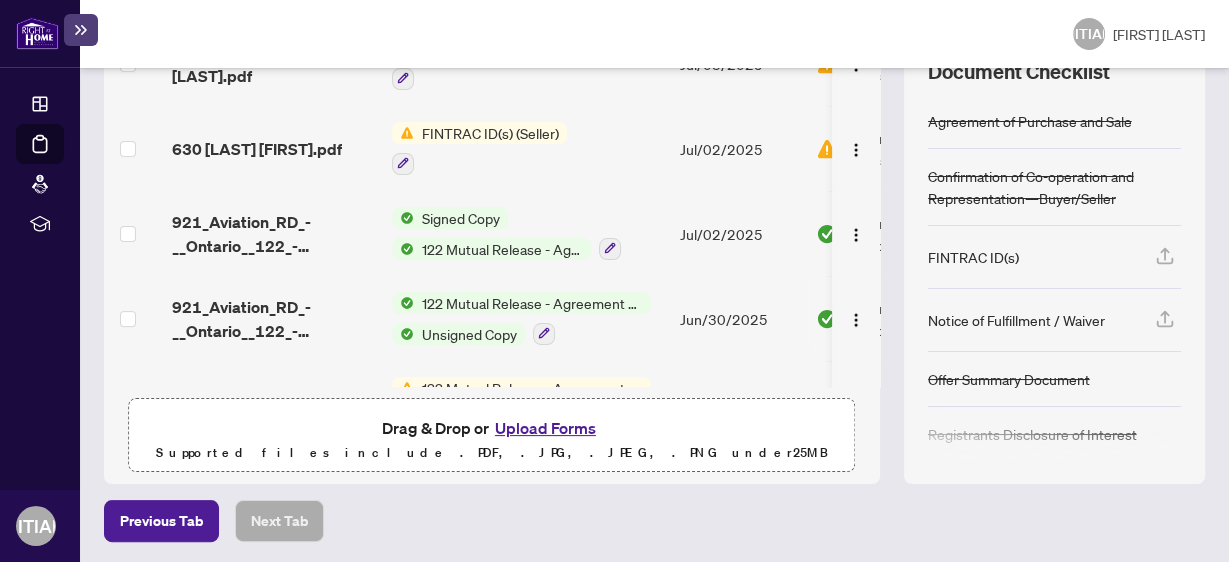 scroll, scrollTop: 0, scrollLeft: 0, axis: both 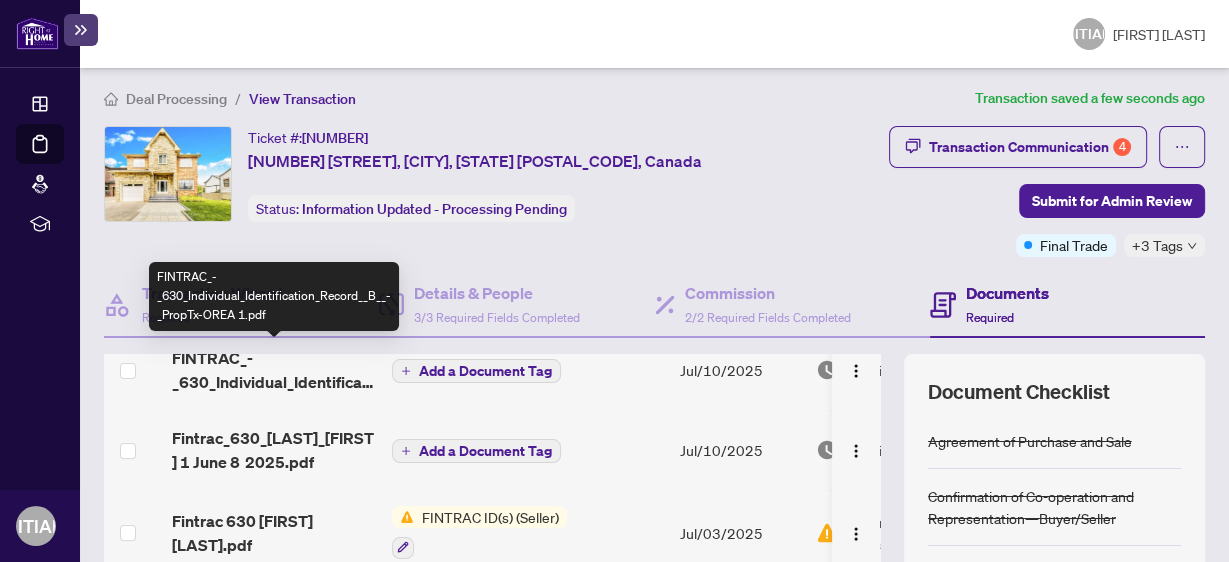 click on "FINTRAC_-_630_Individual_Identification_Record__B__-_PropTx-OREA 1.pdf" at bounding box center (274, 370) 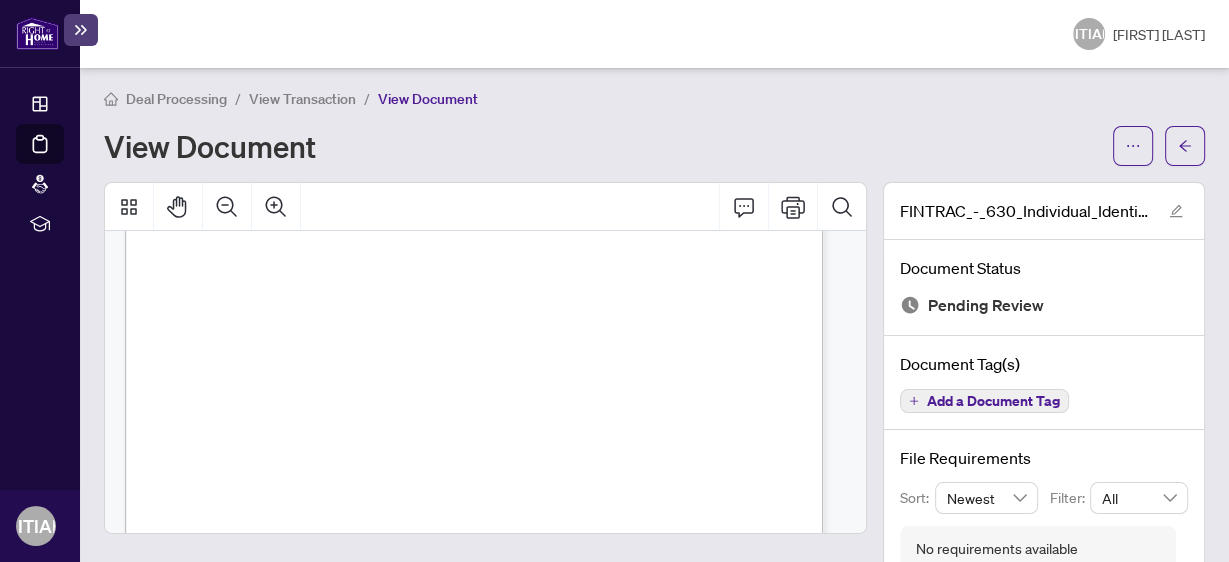 scroll, scrollTop: 400, scrollLeft: 0, axis: vertical 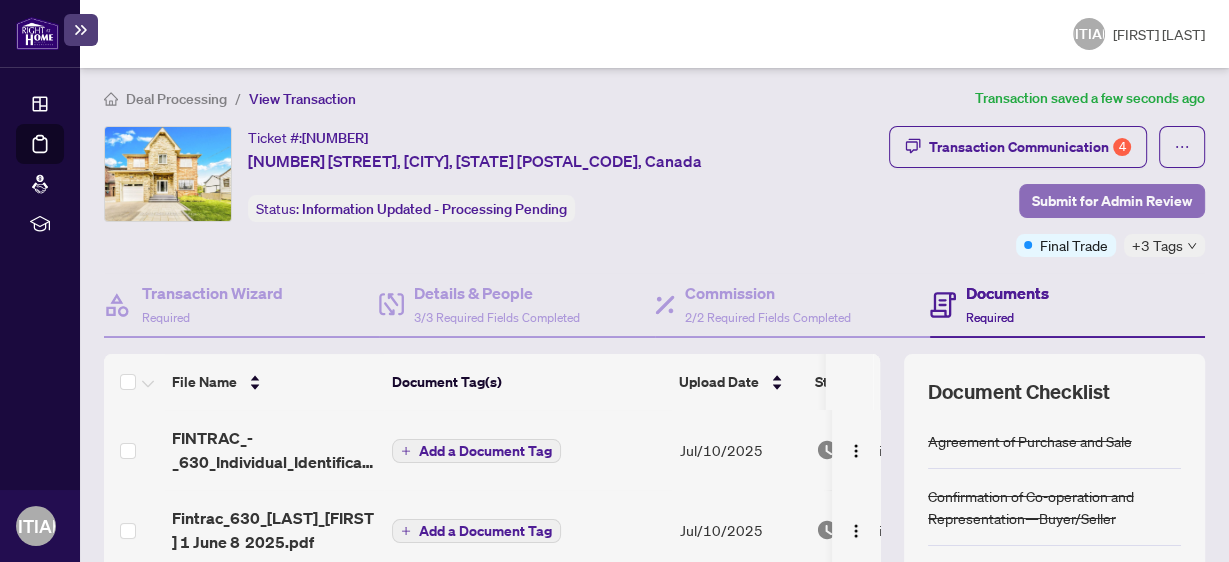 click on "Submit for Admin Review" at bounding box center (1112, 201) 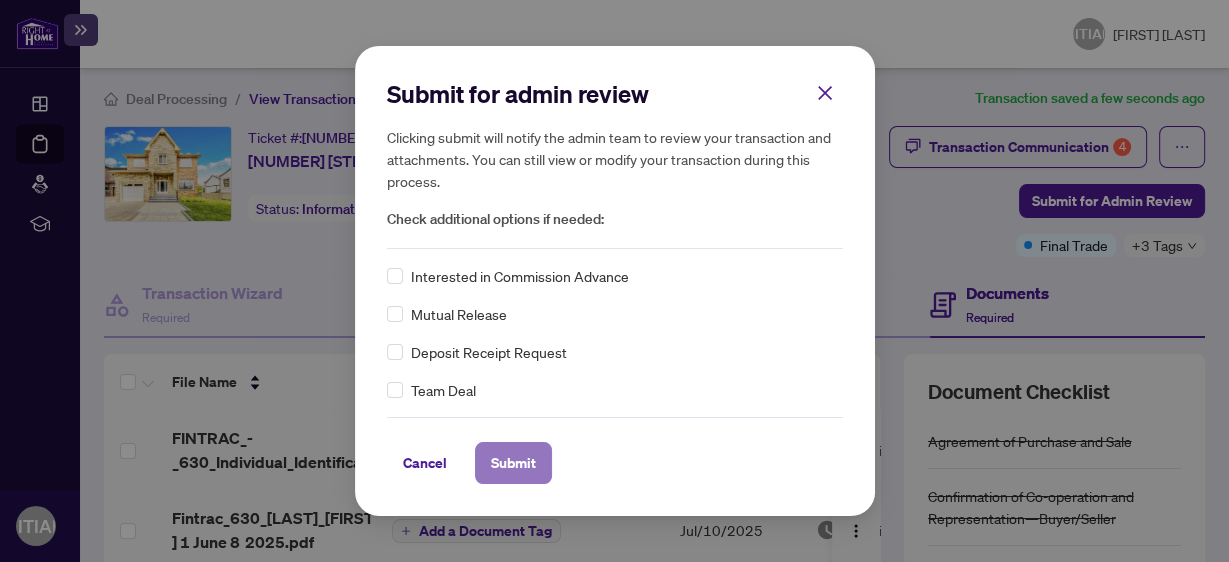 click on "Submit" at bounding box center (513, 463) 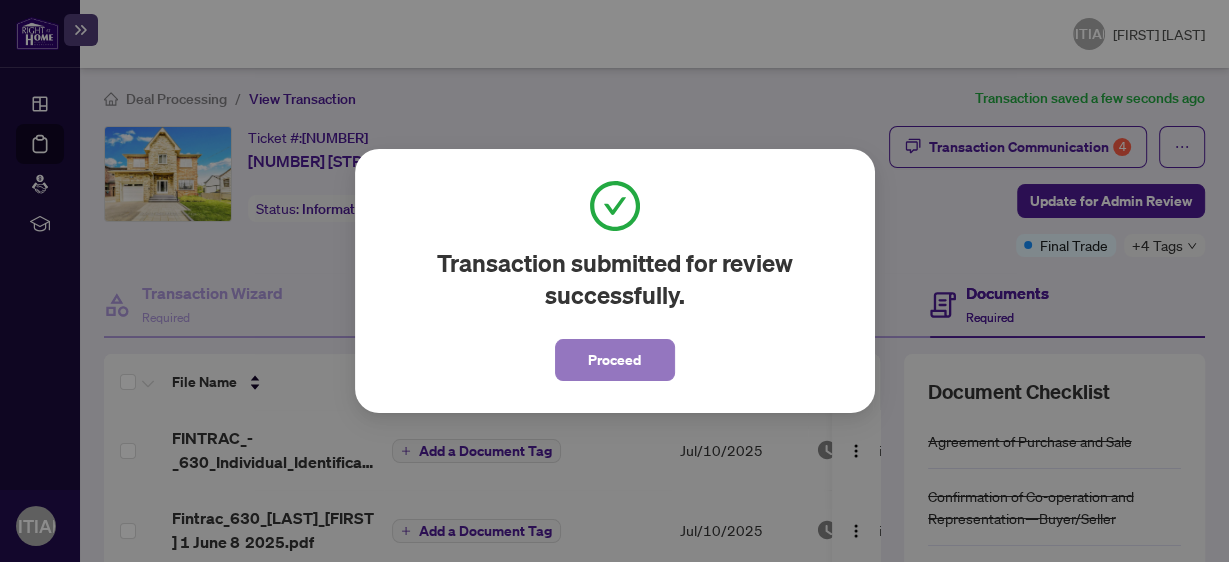 click on "Proceed" at bounding box center (614, 360) 